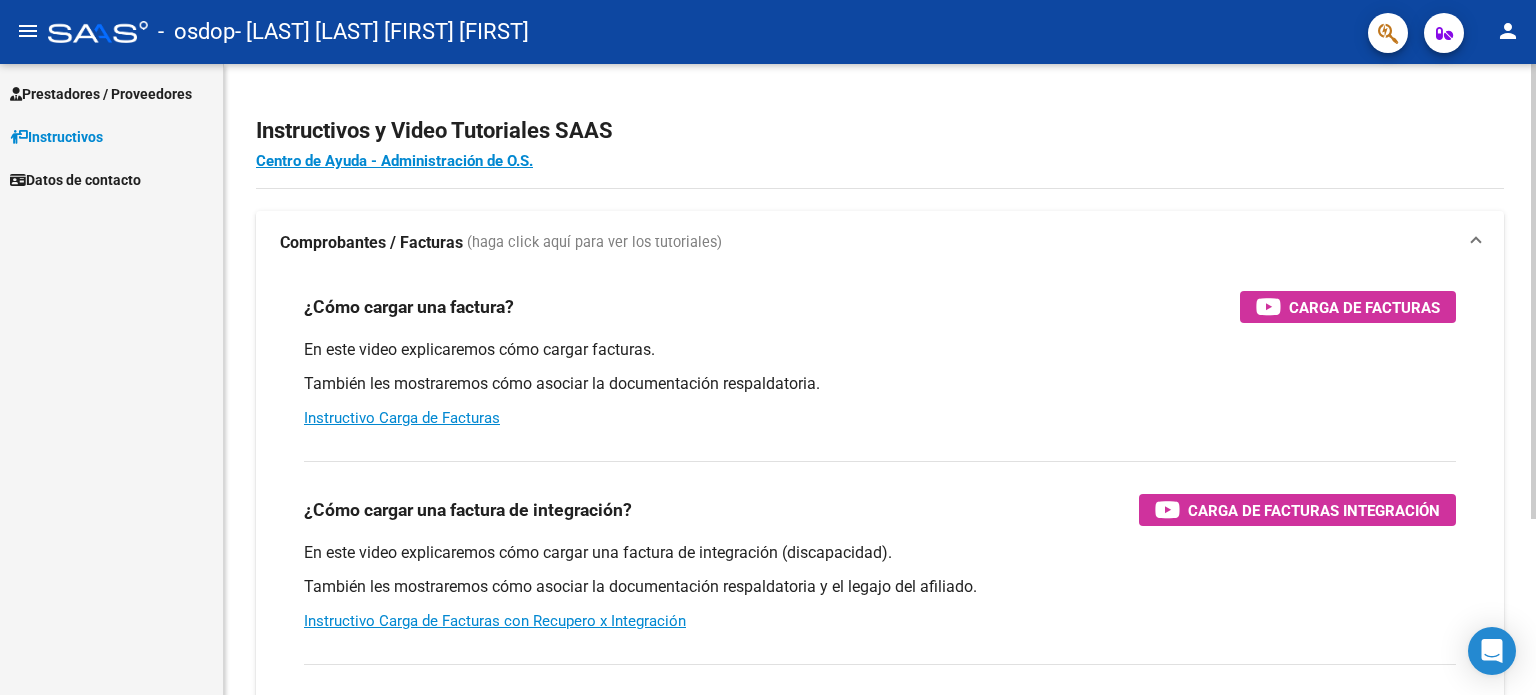 scroll, scrollTop: 0, scrollLeft: 0, axis: both 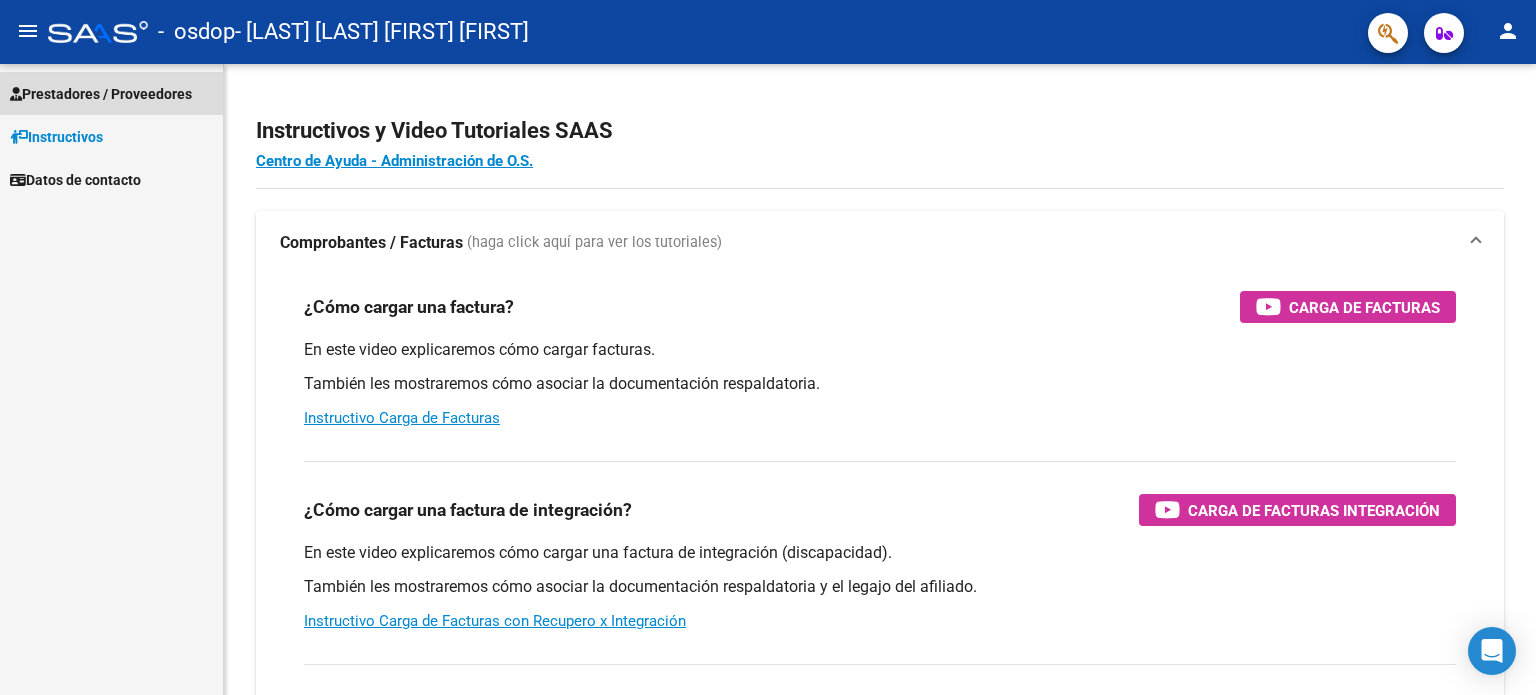 click on "Prestadores / Proveedores" at bounding box center (101, 94) 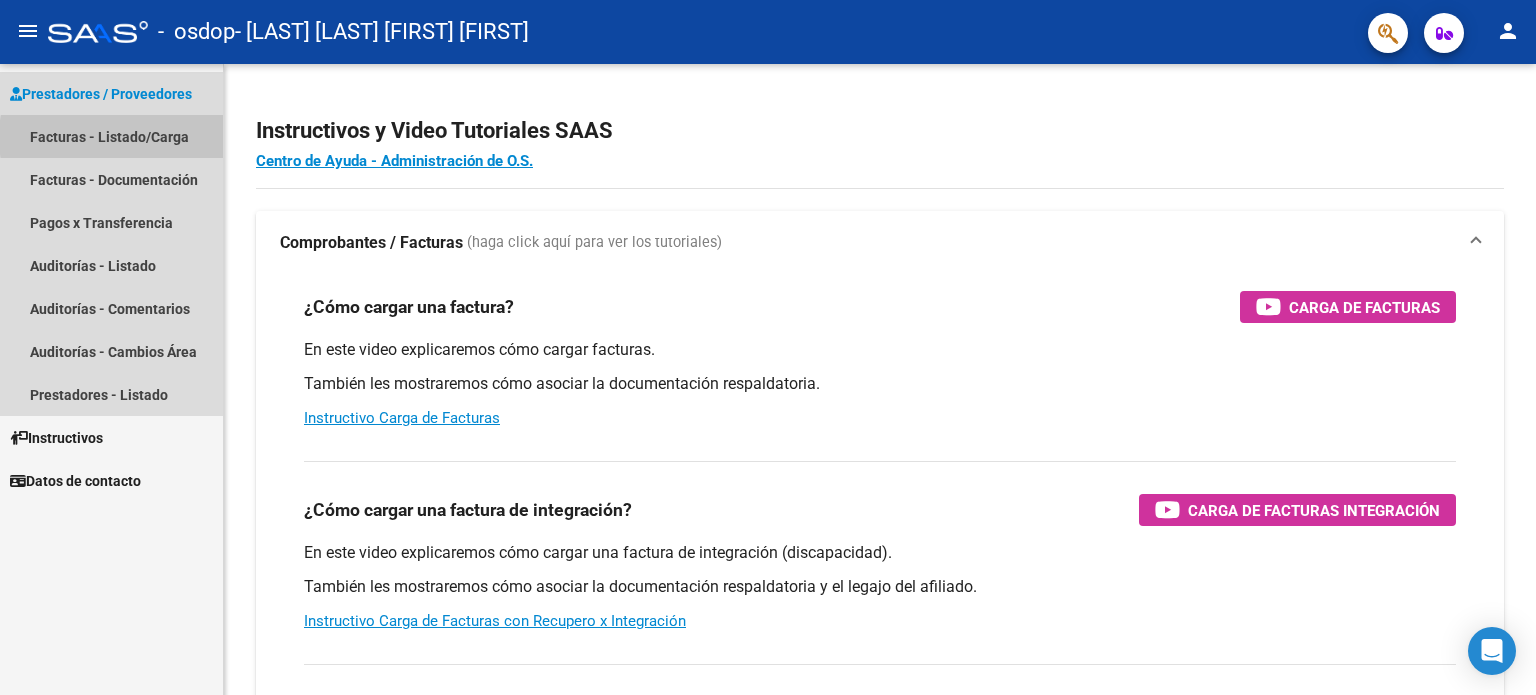 click on "Facturas - Listado/Carga" at bounding box center (111, 136) 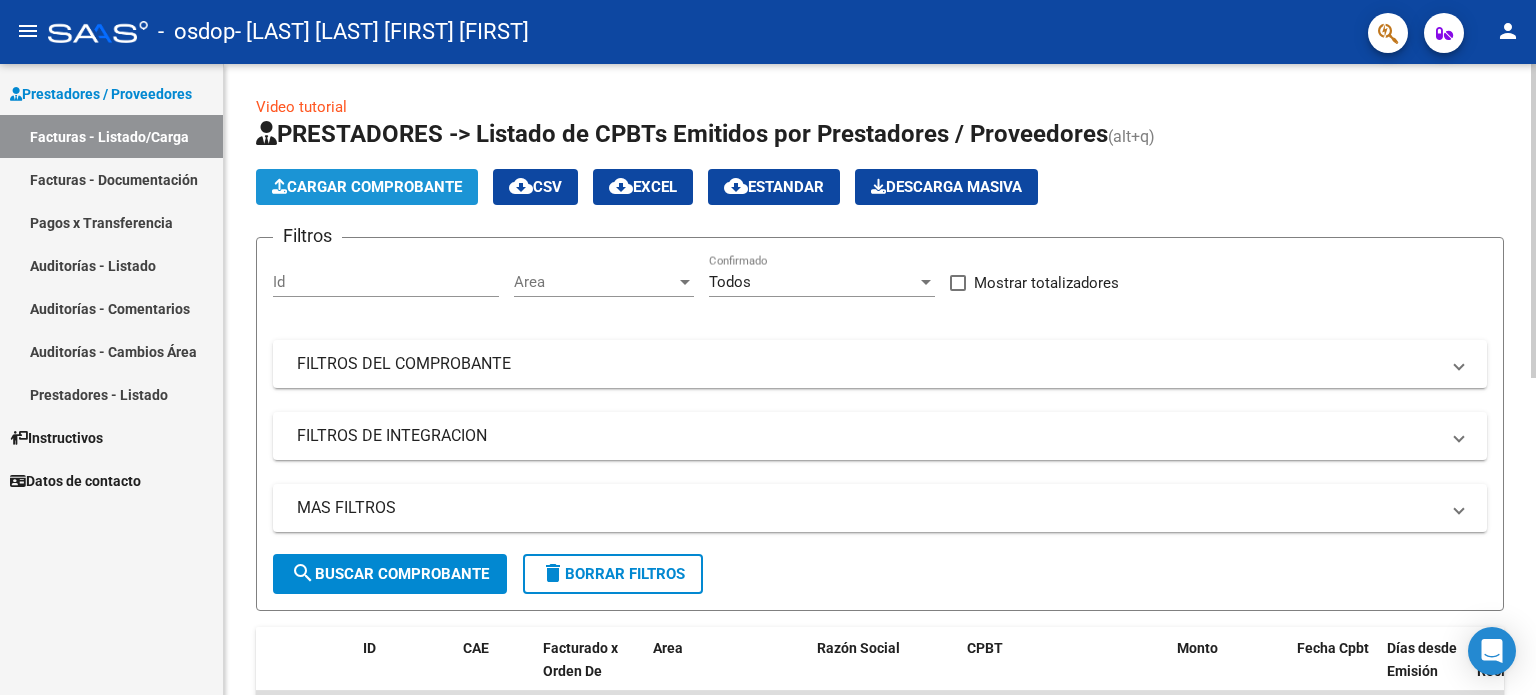 click on "Cargar Comprobante" 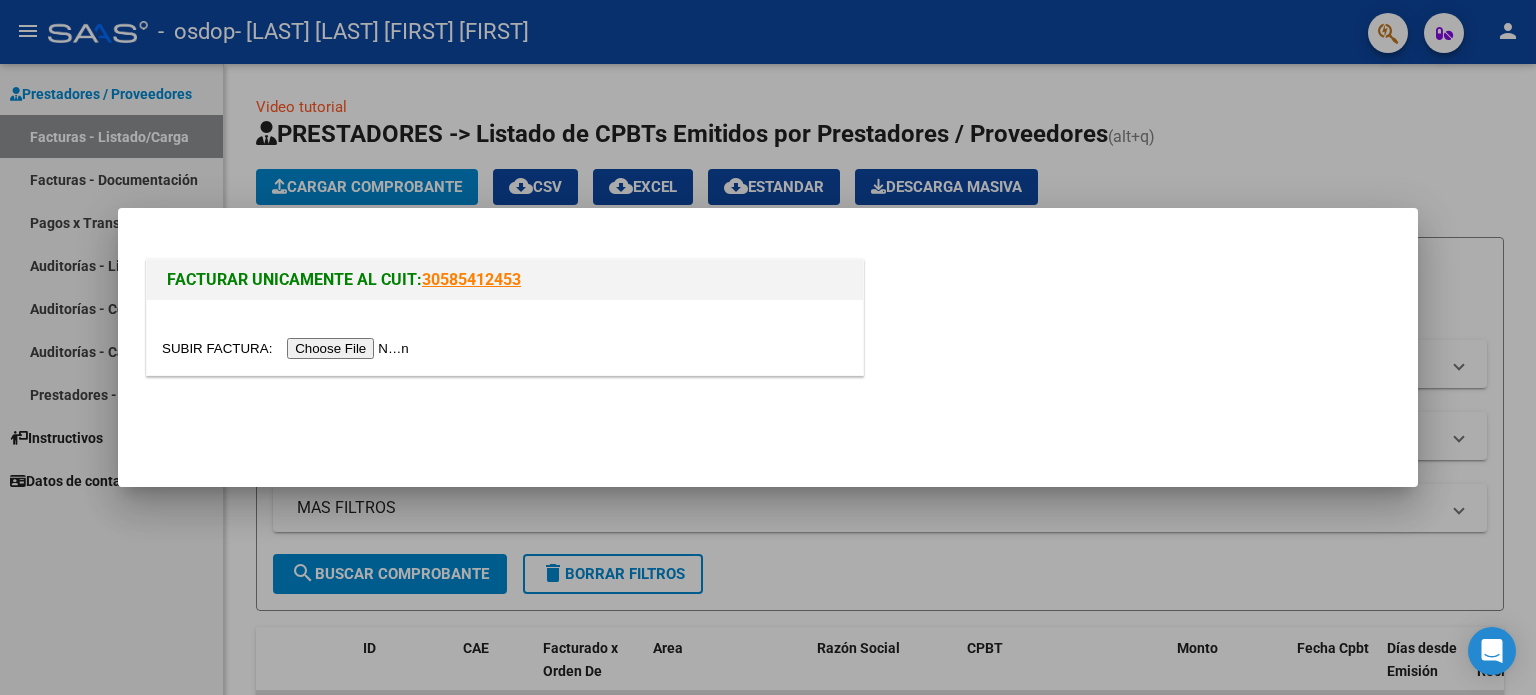 click at bounding box center (288, 348) 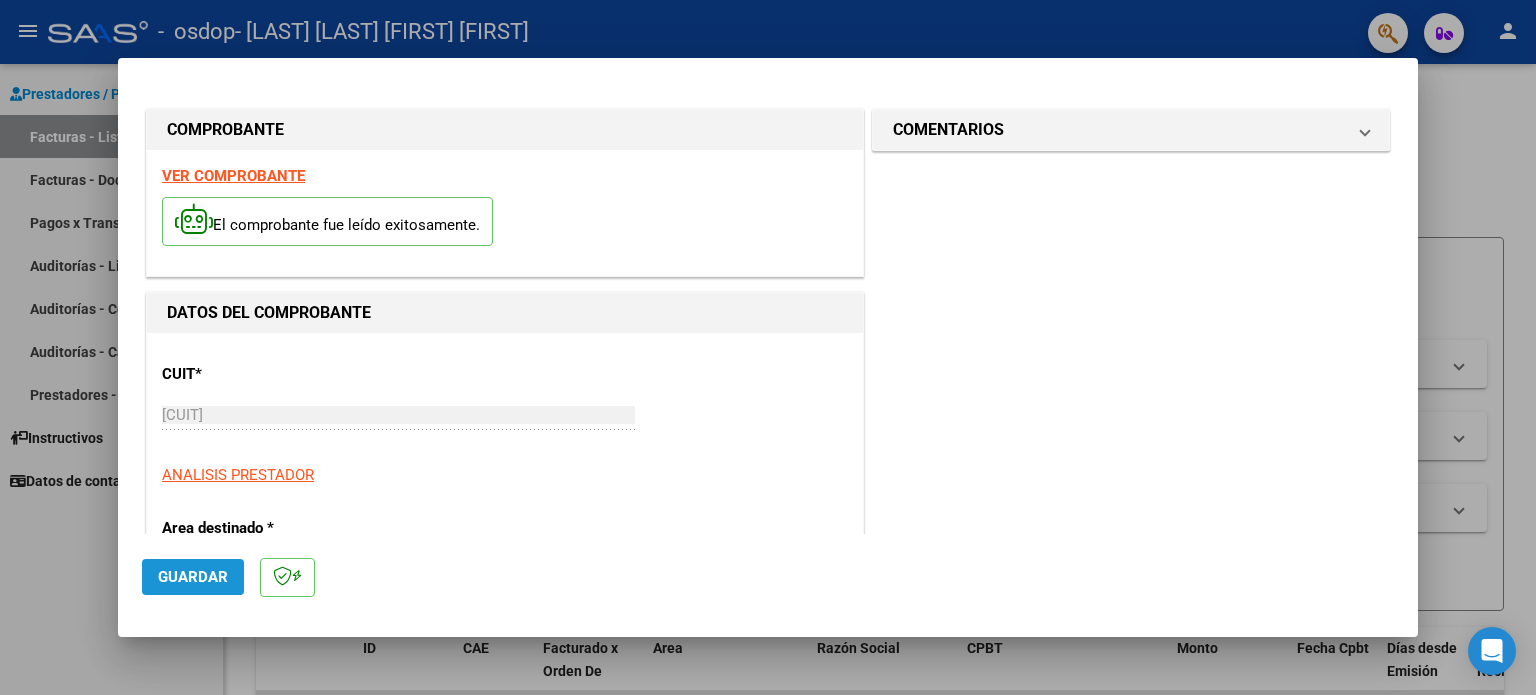 click on "Guardar" 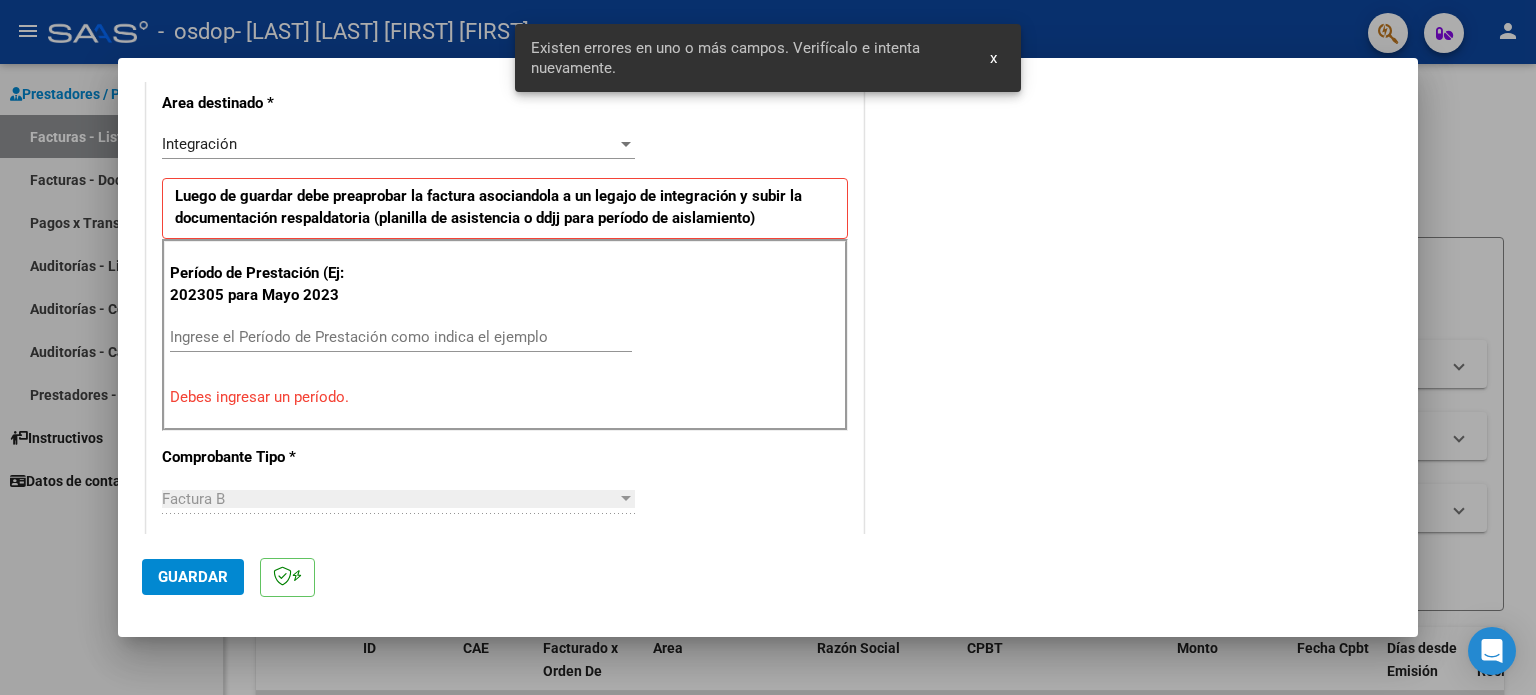 scroll, scrollTop: 431, scrollLeft: 0, axis: vertical 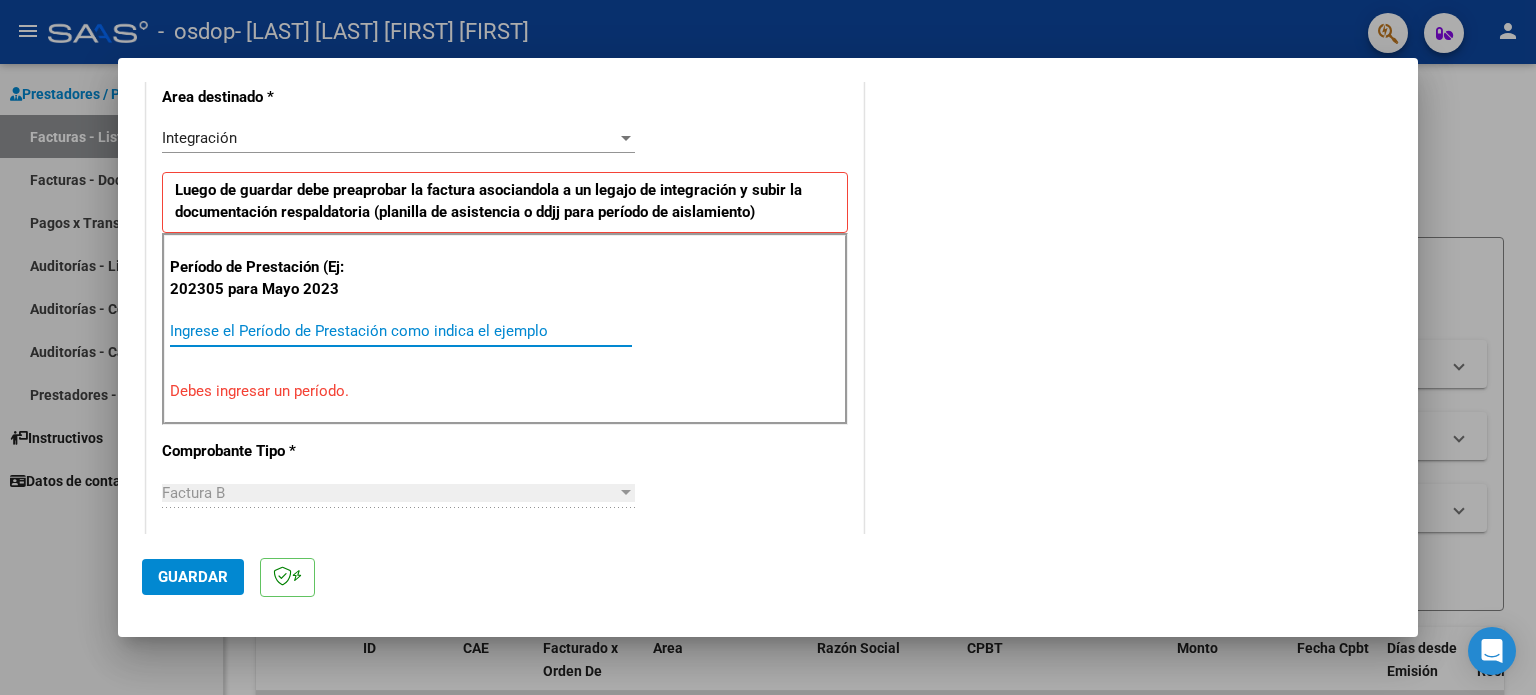 click on "Ingrese el Período de Prestación como indica el ejemplo" at bounding box center (401, 331) 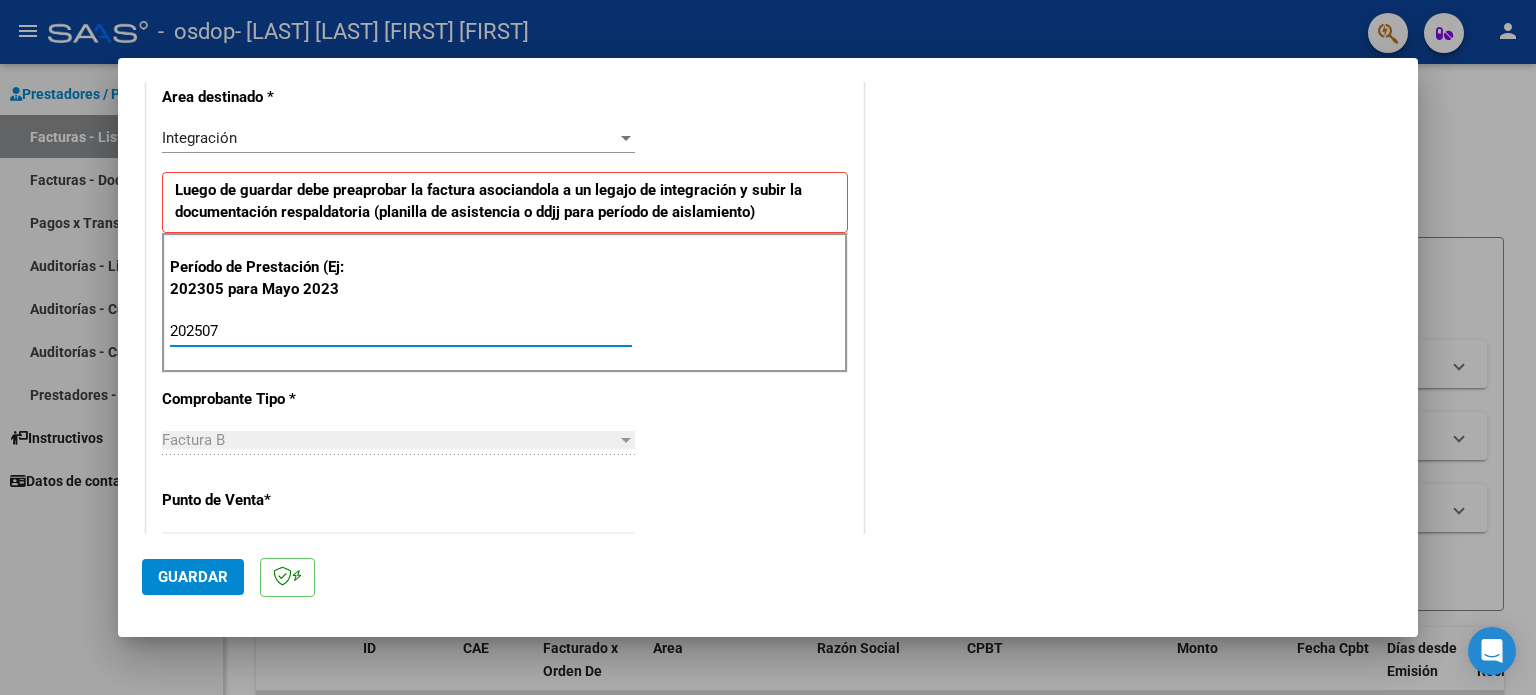 type on "202507" 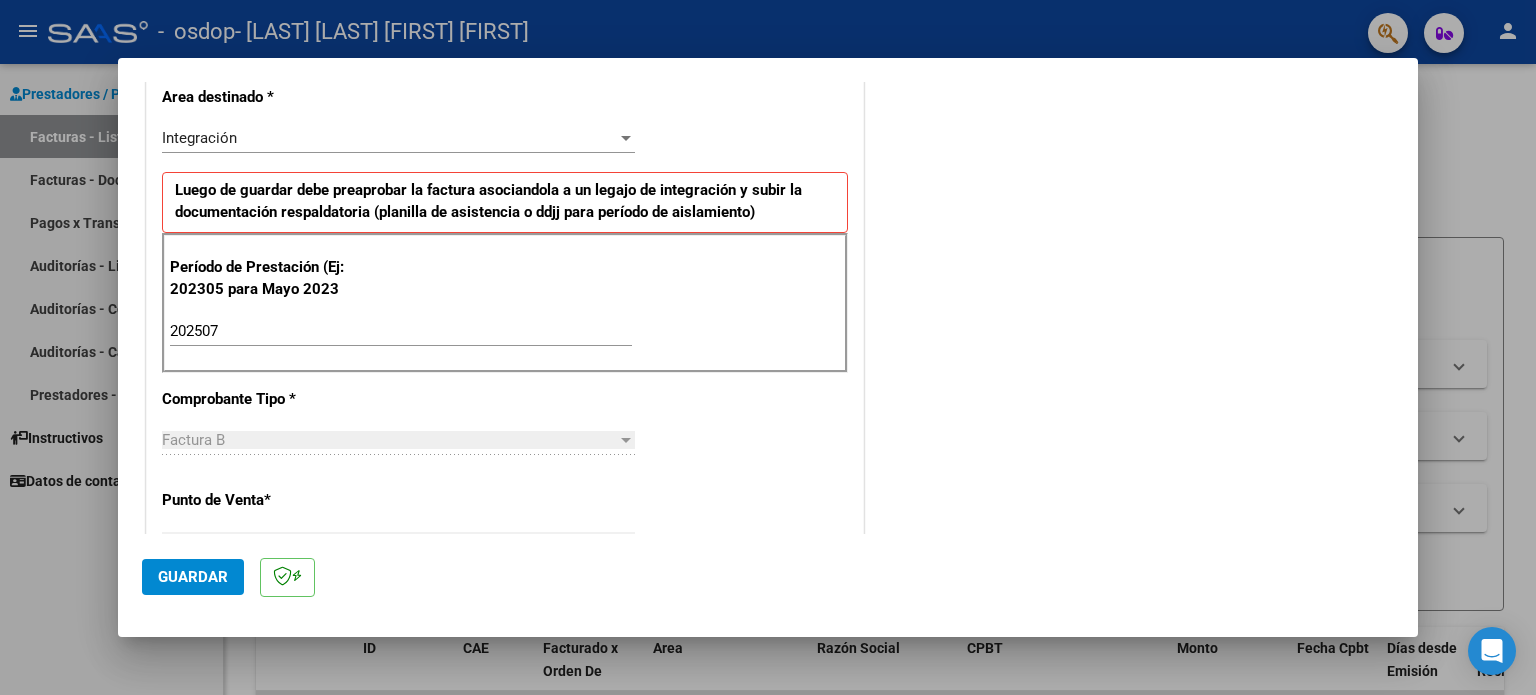 click on "Factura B Seleccionar Tipo" at bounding box center [398, 449] 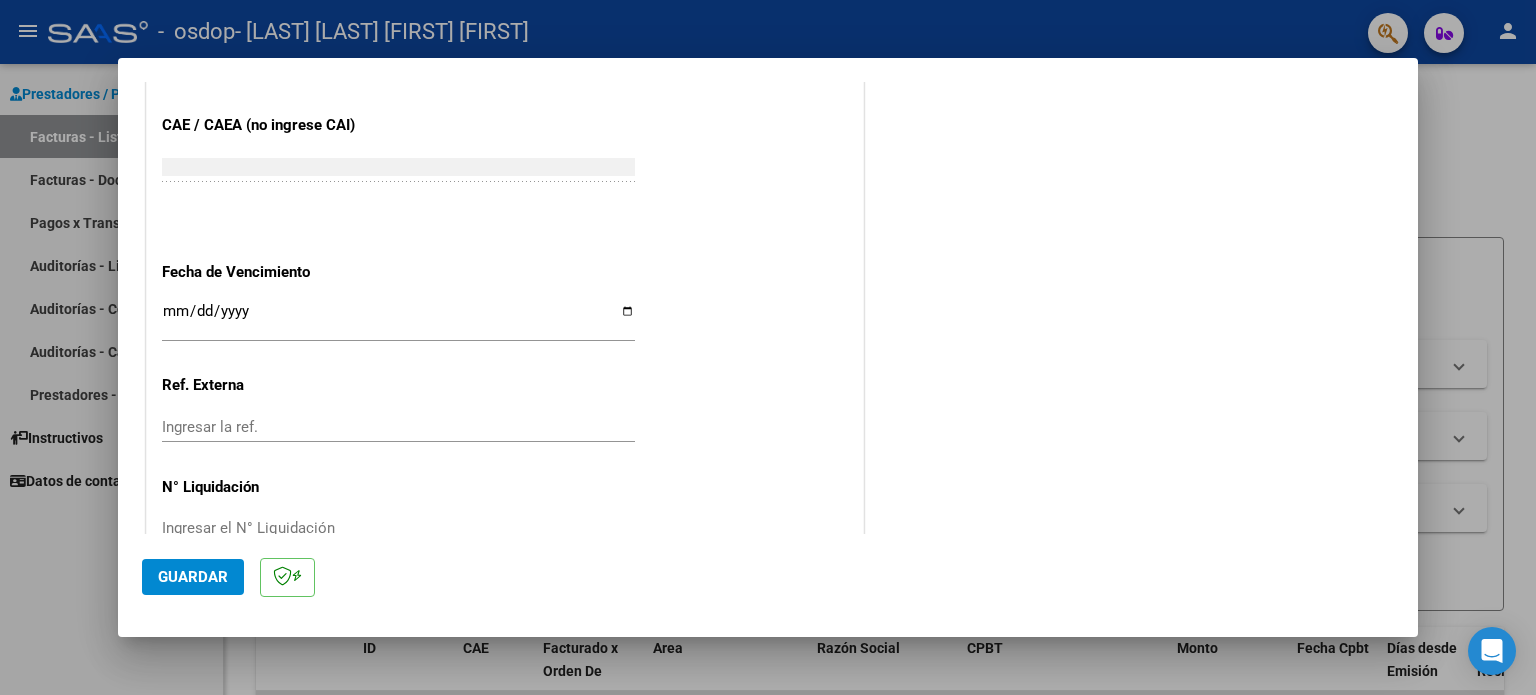 scroll, scrollTop: 1231, scrollLeft: 0, axis: vertical 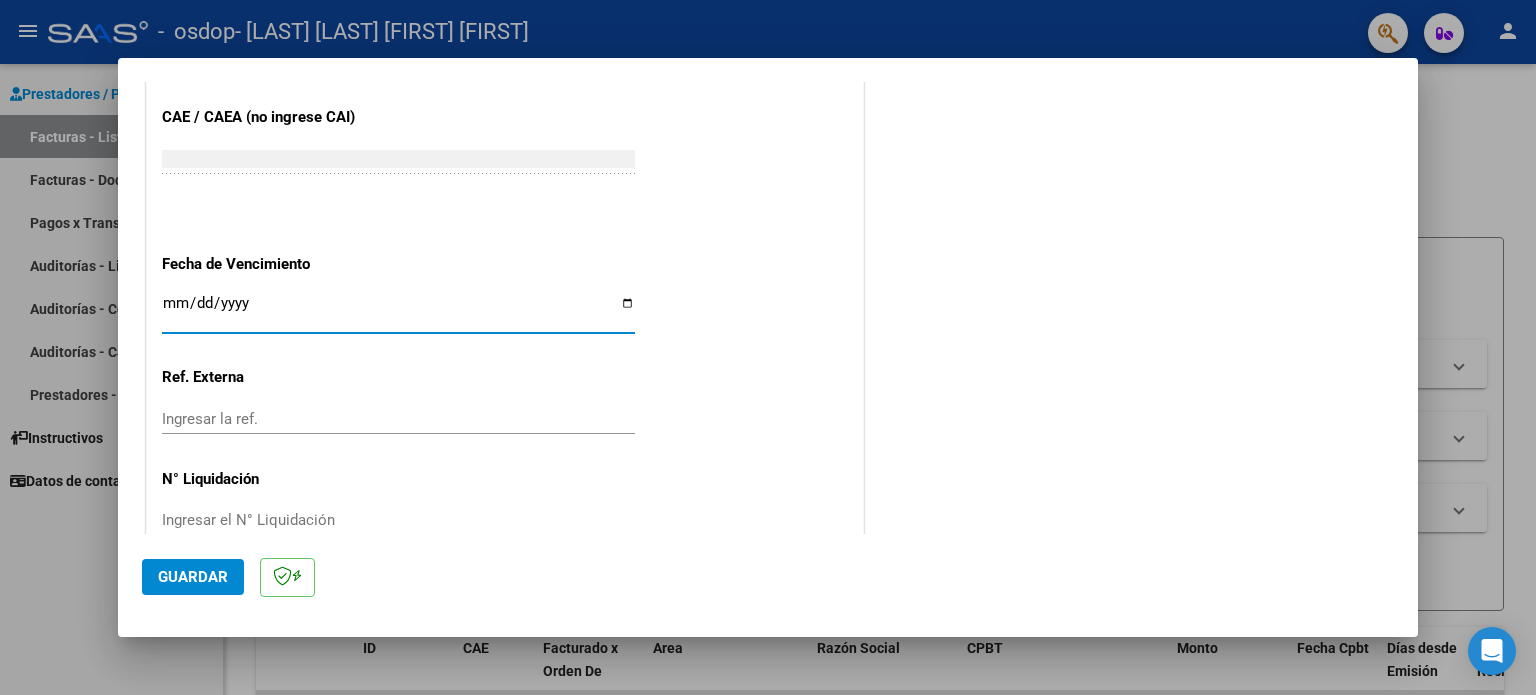 click on "Ingresar la fecha" at bounding box center [398, 311] 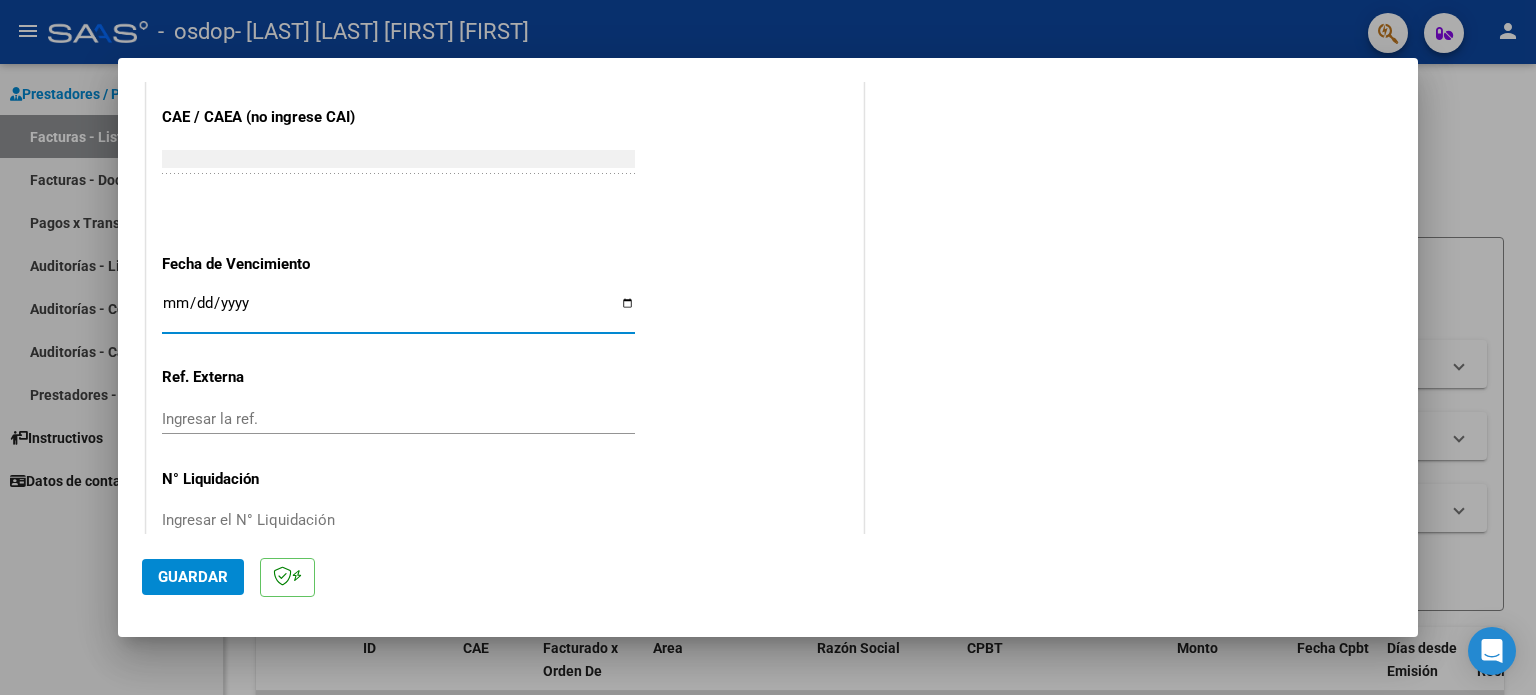 click on "Ingresar la fecha" at bounding box center [398, 311] 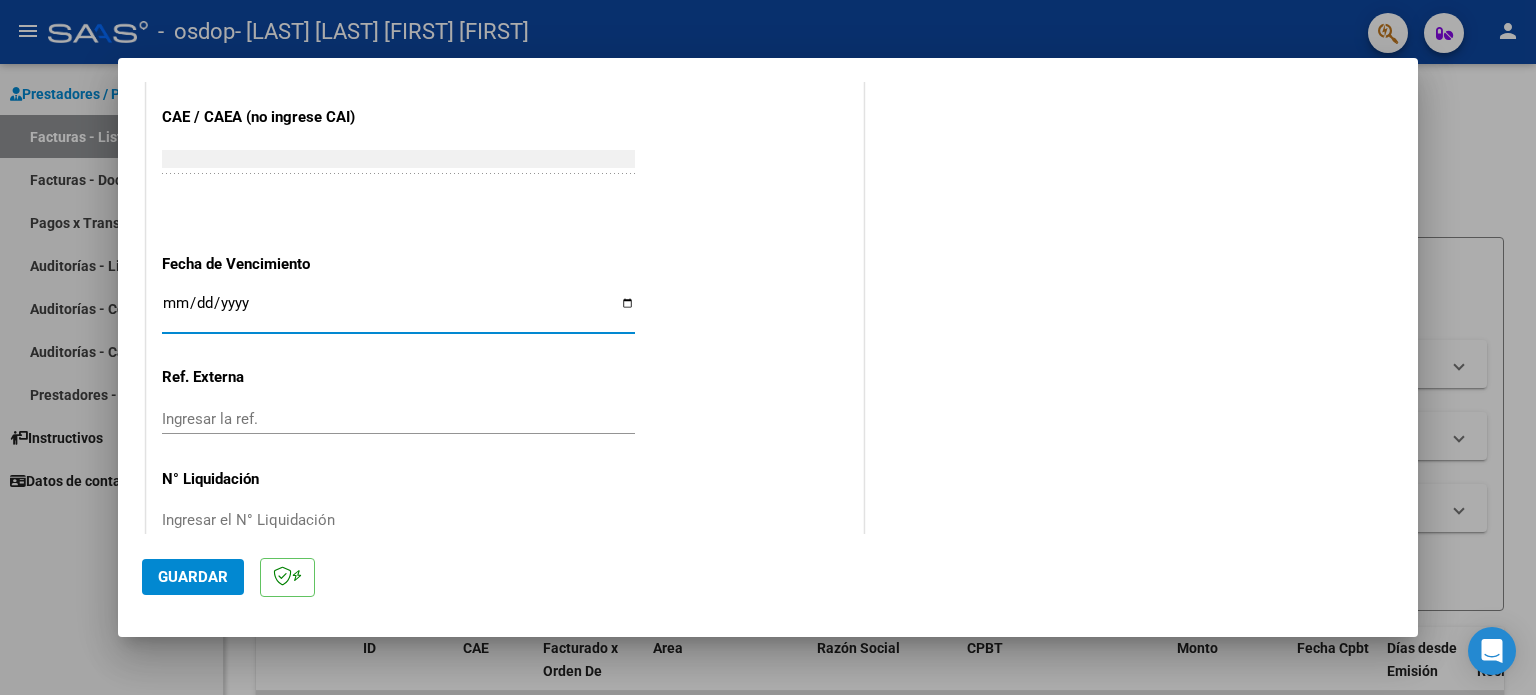 click on "Ingresar la fecha" at bounding box center (398, 311) 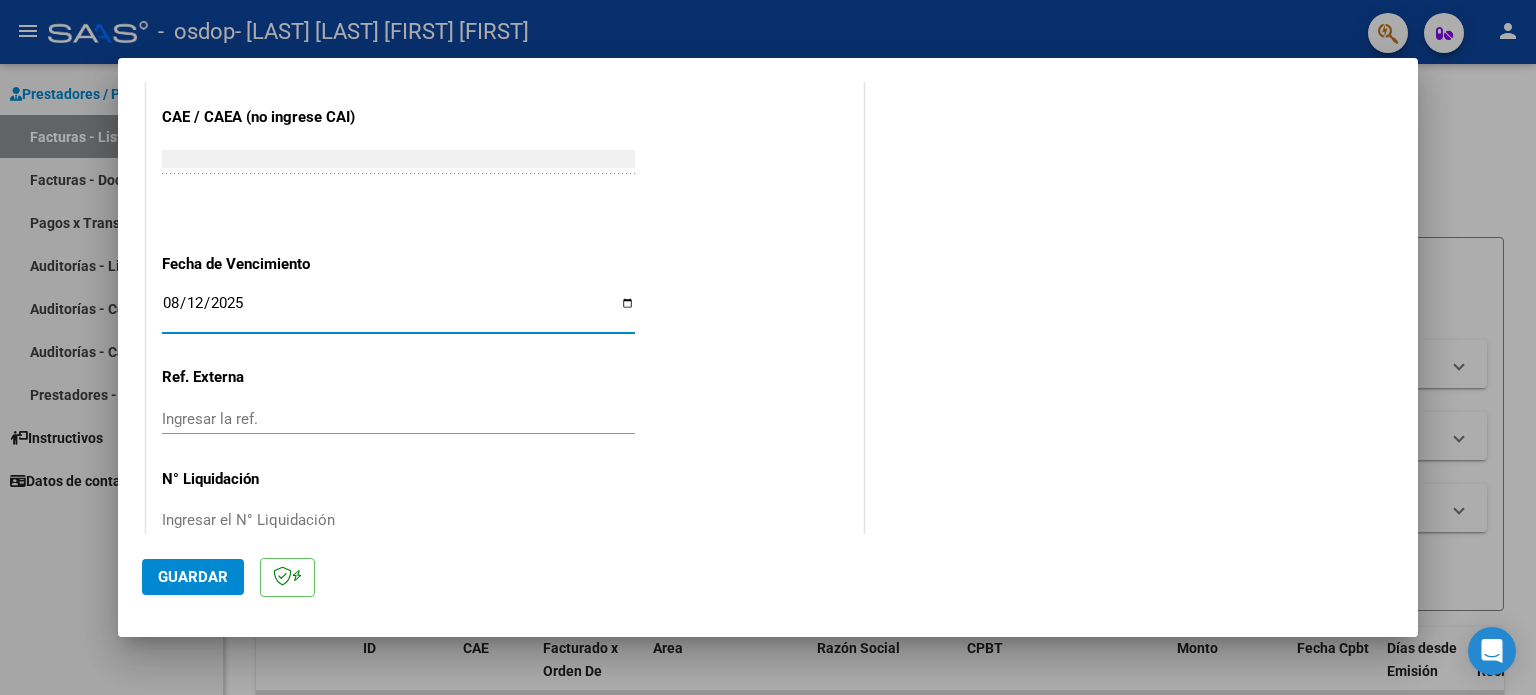 type on "2025-08-12" 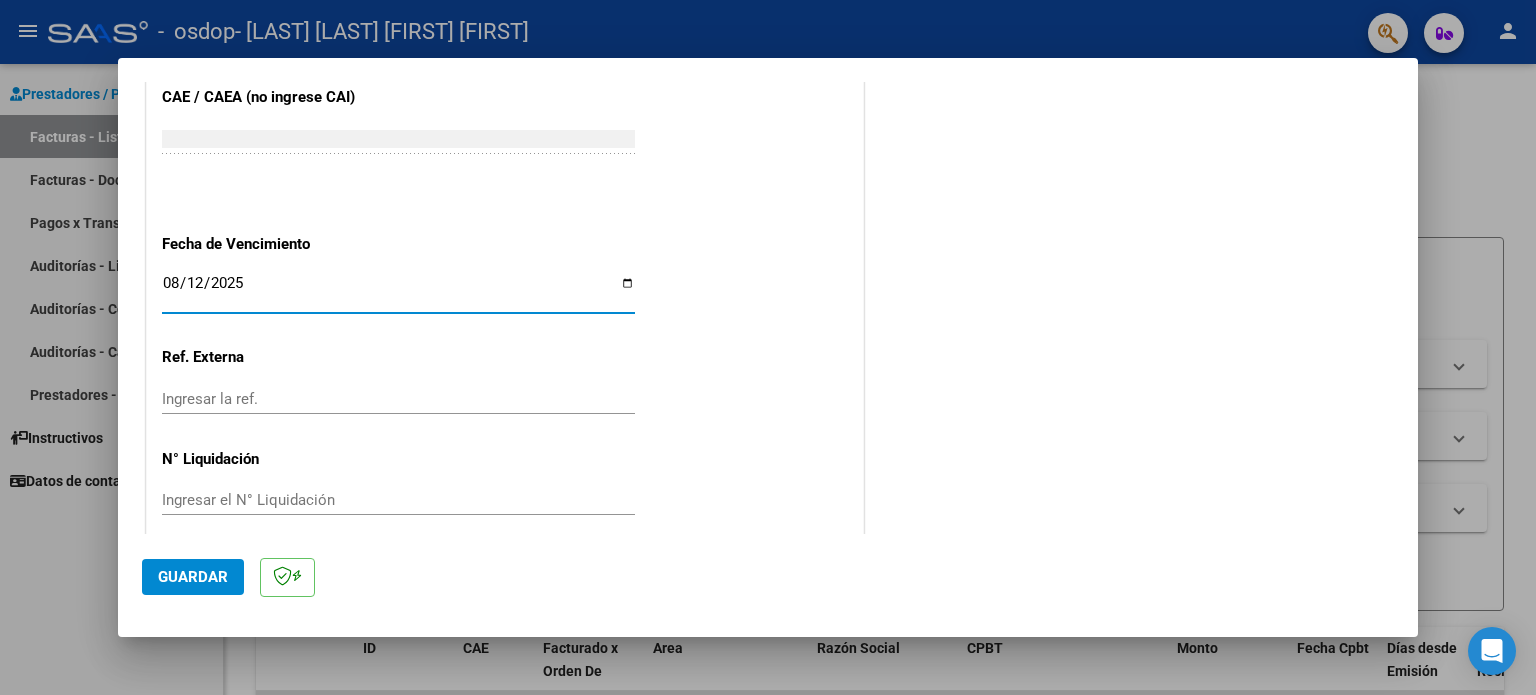 scroll, scrollTop: 1268, scrollLeft: 0, axis: vertical 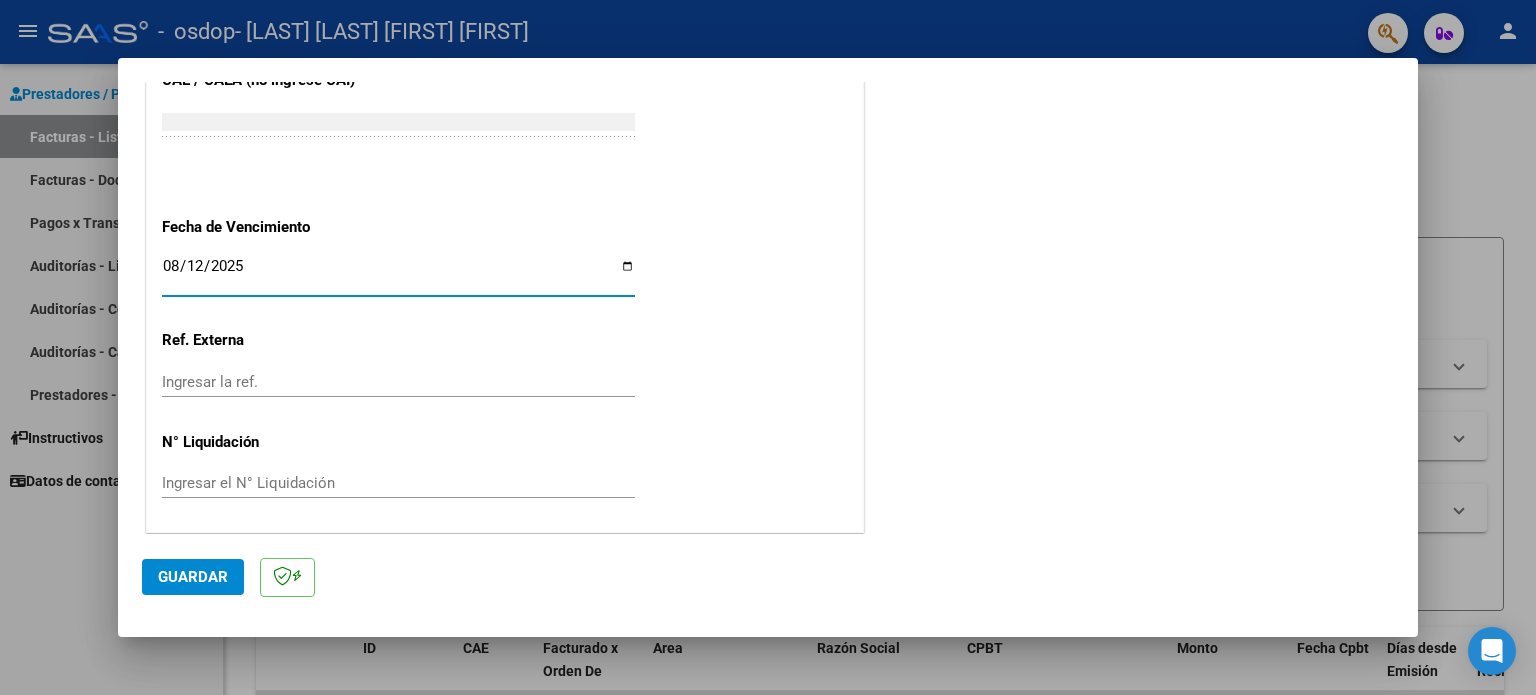 click on "Guardar" 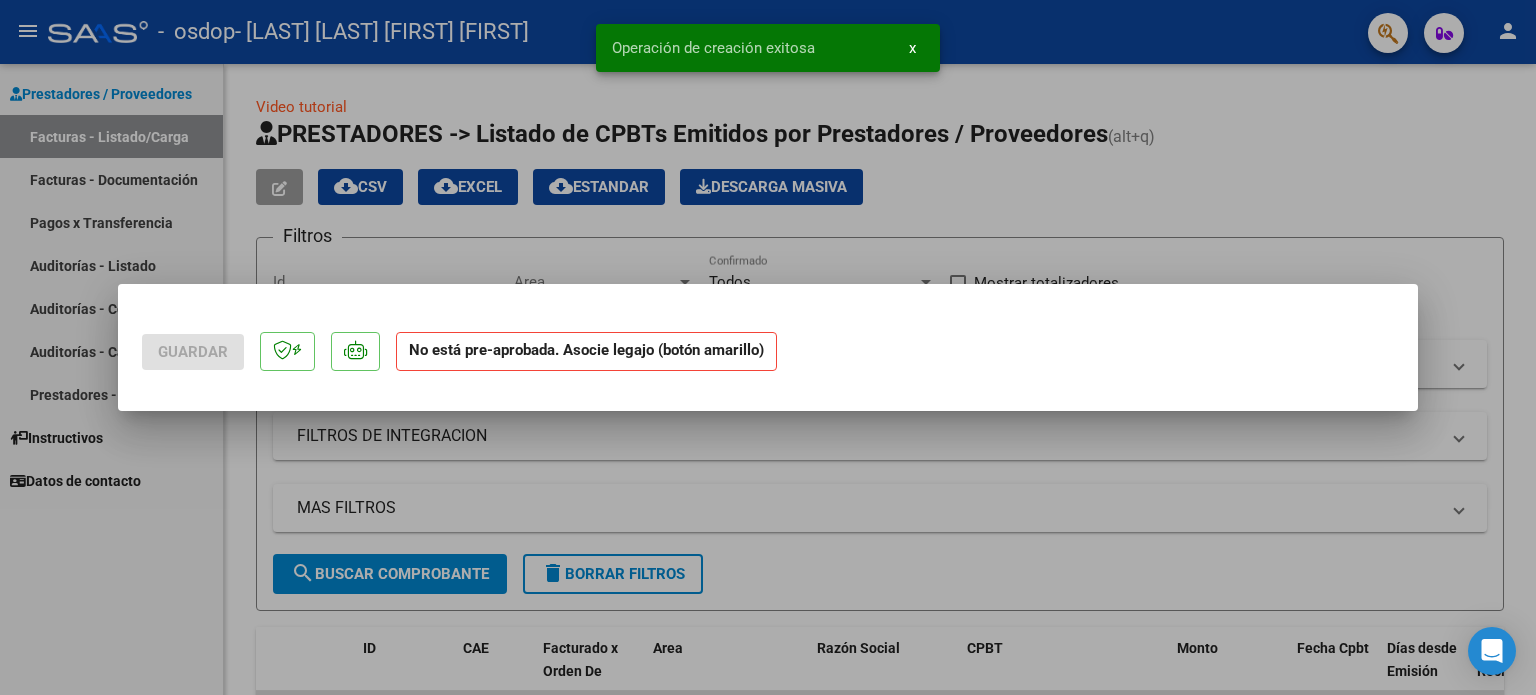 scroll, scrollTop: 0, scrollLeft: 0, axis: both 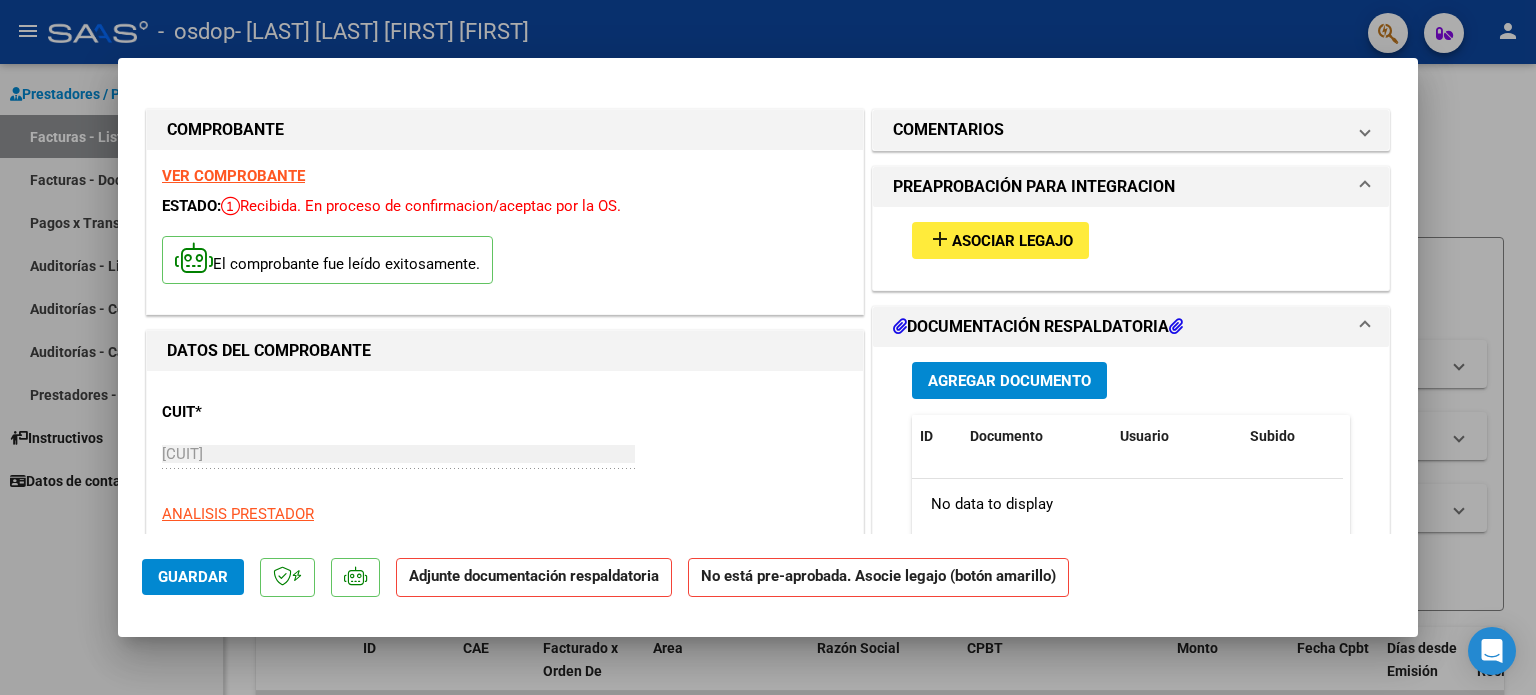 click on "Agregar Documento" at bounding box center (1009, 381) 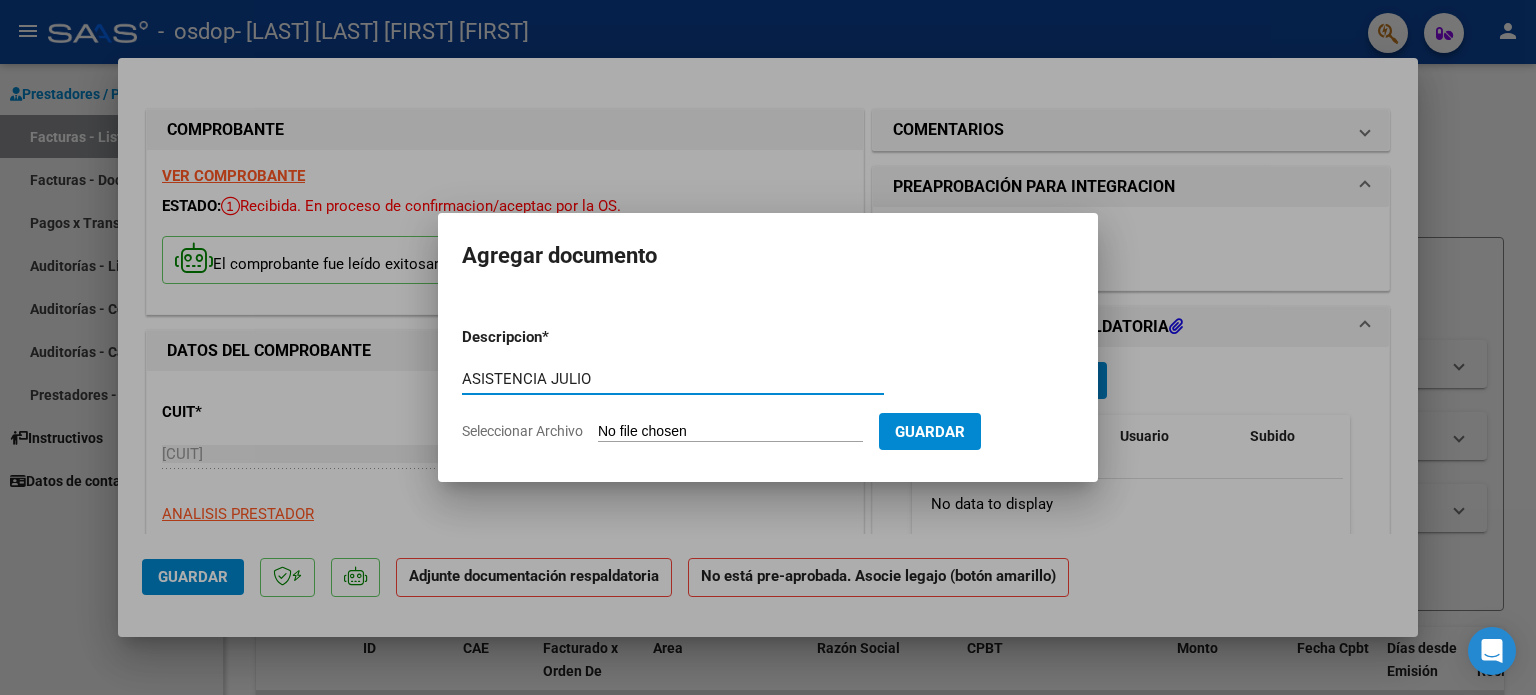 type on "ASISTENCIA JULIO" 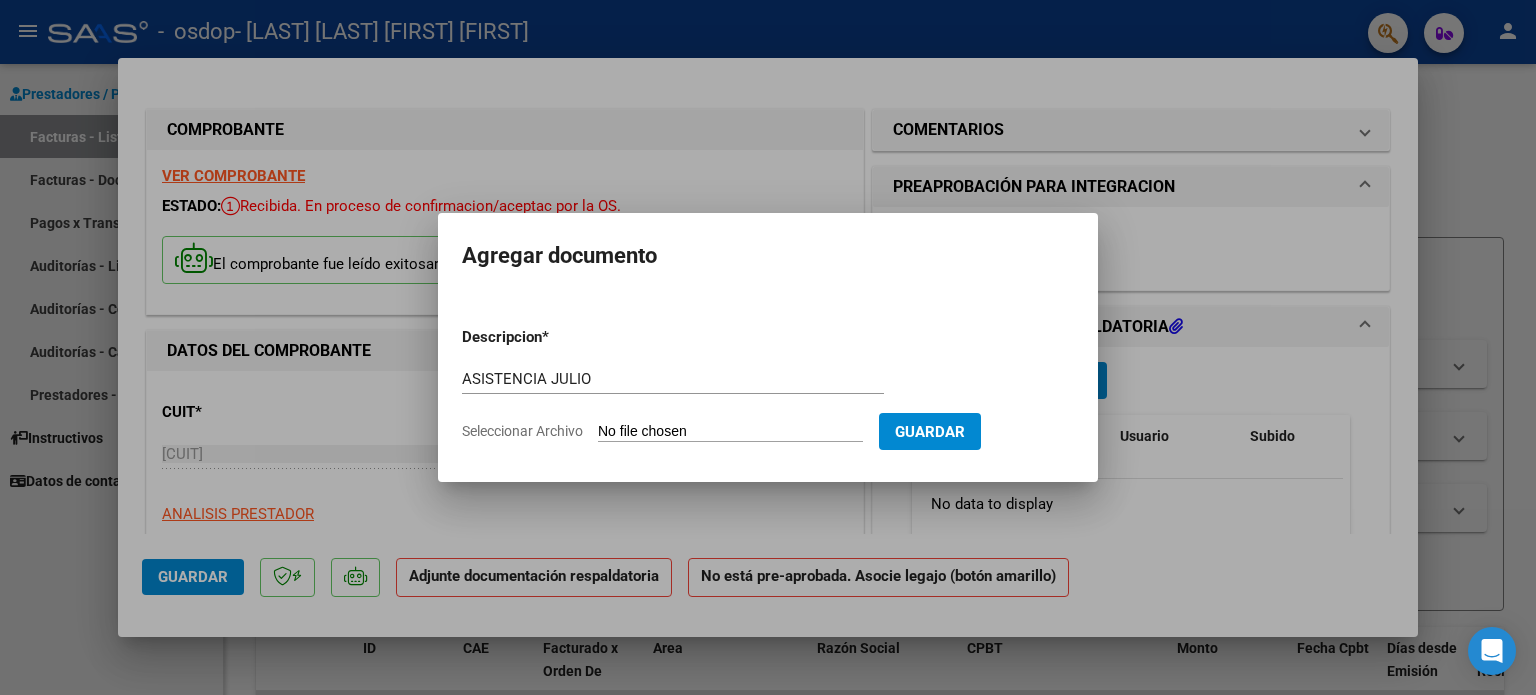 click on "Seleccionar Archivo" 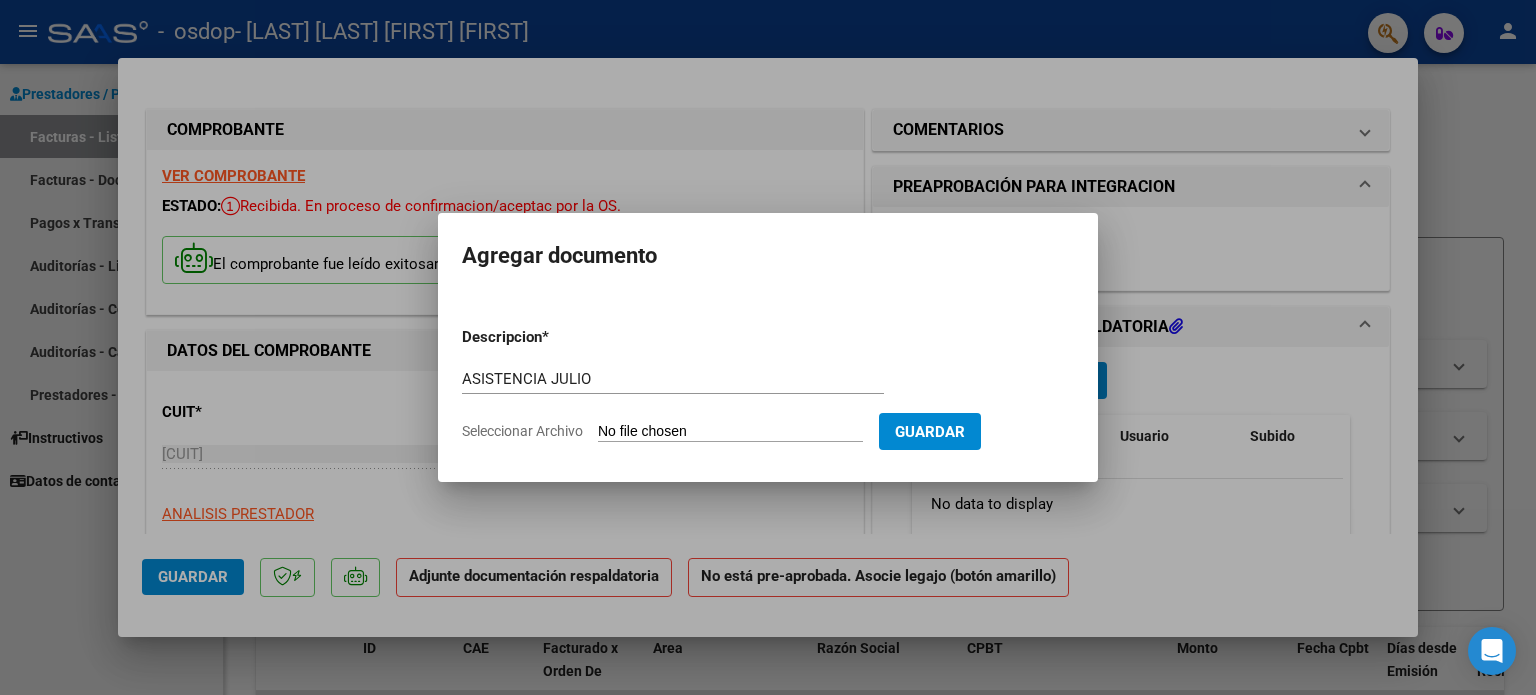 type on "C:\fakepath\[NAME].pdf" 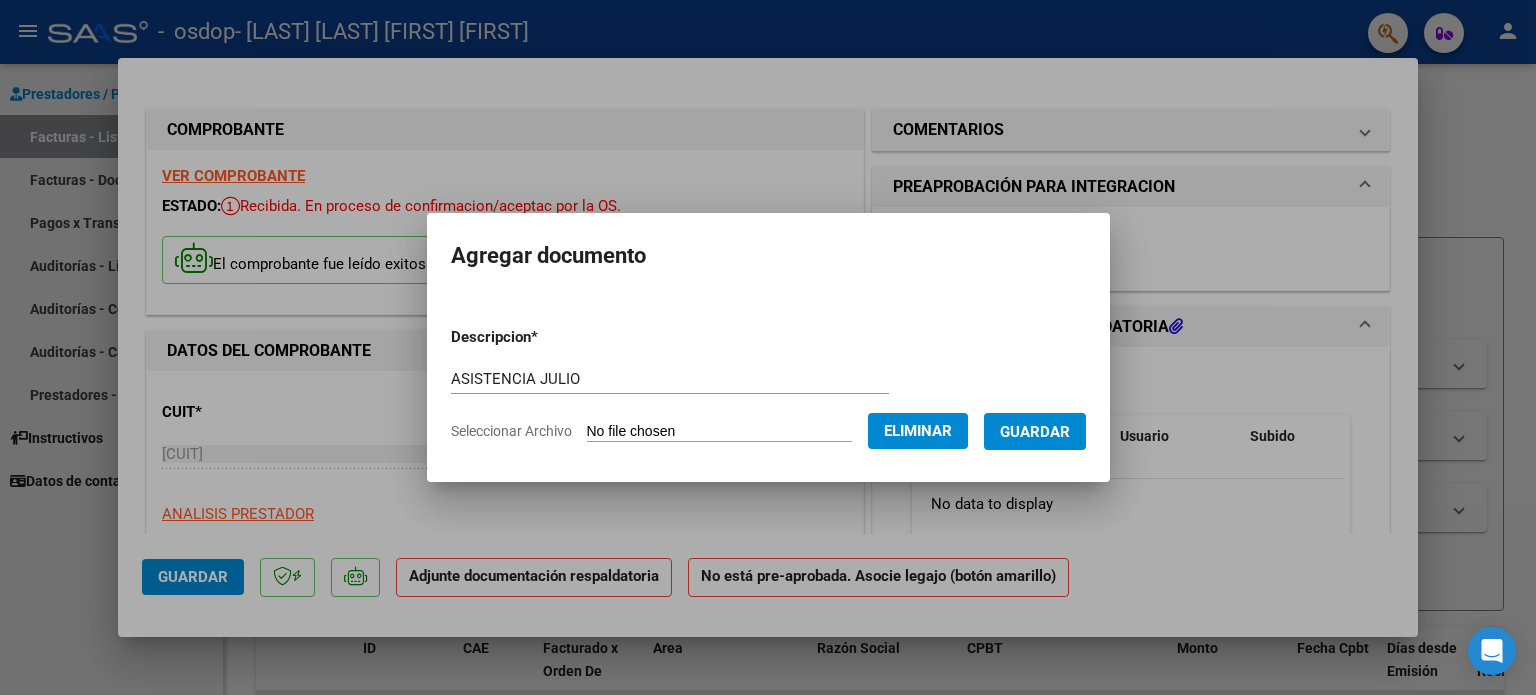 click on "Guardar" at bounding box center [1035, 432] 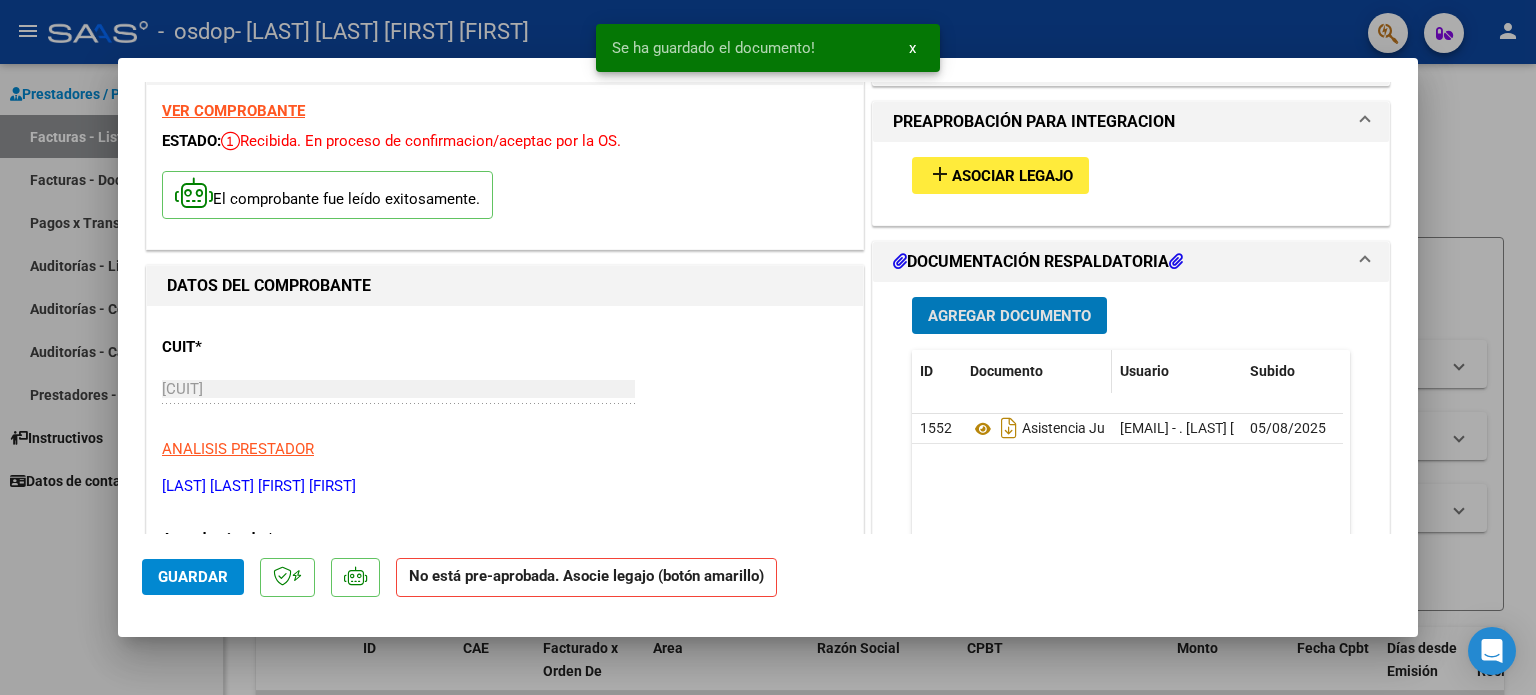 scroll, scrollTop: 100, scrollLeft: 0, axis: vertical 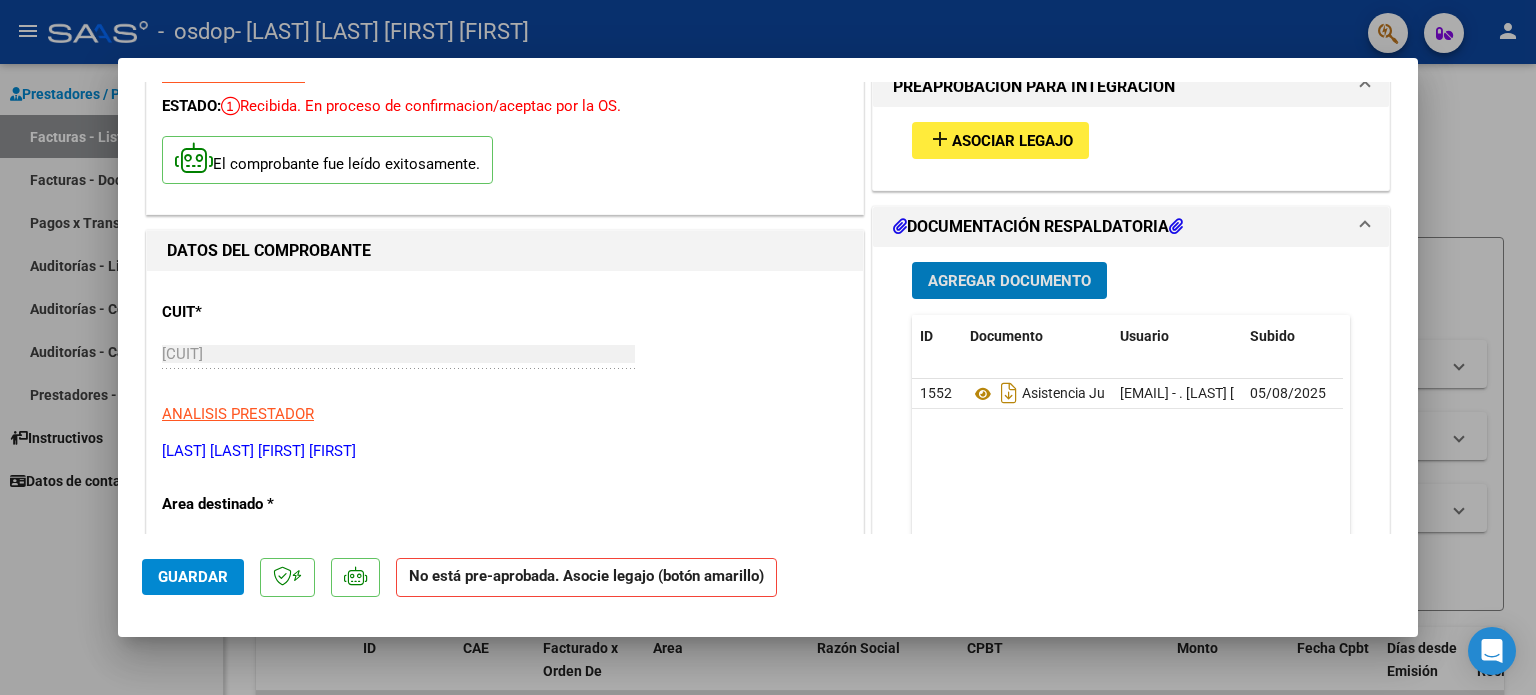click on "Agregar Documento" at bounding box center [1009, 281] 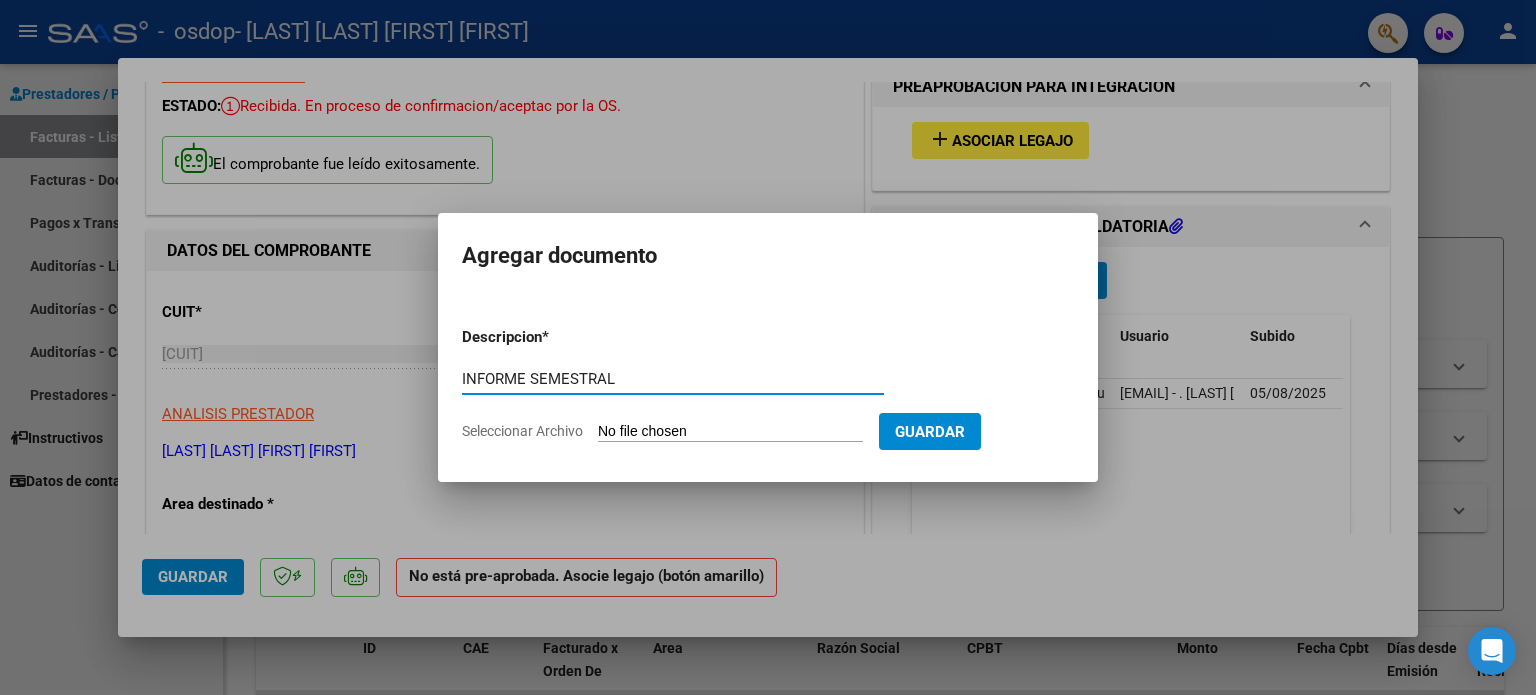 type on "INFORME SEMESTRAL" 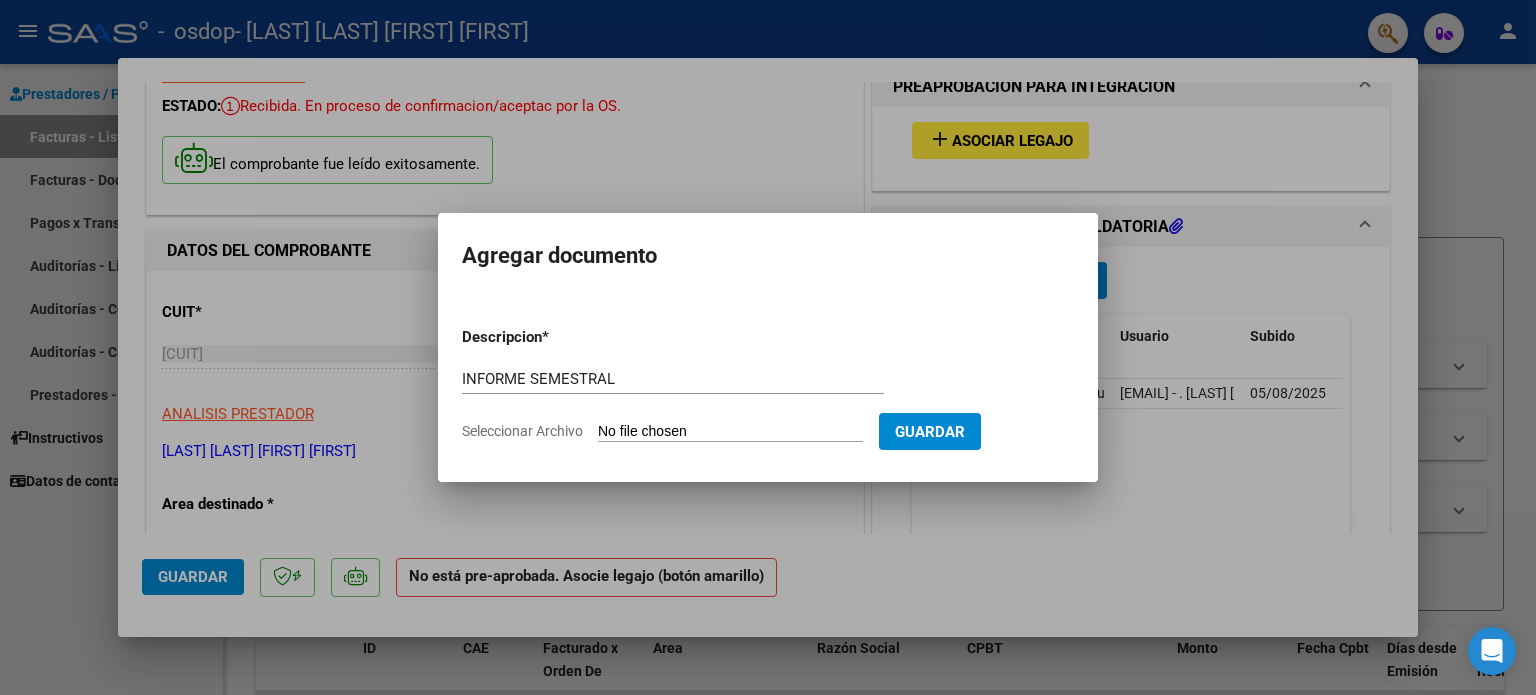 type on "C:\fakepath\[NAME].pdf" 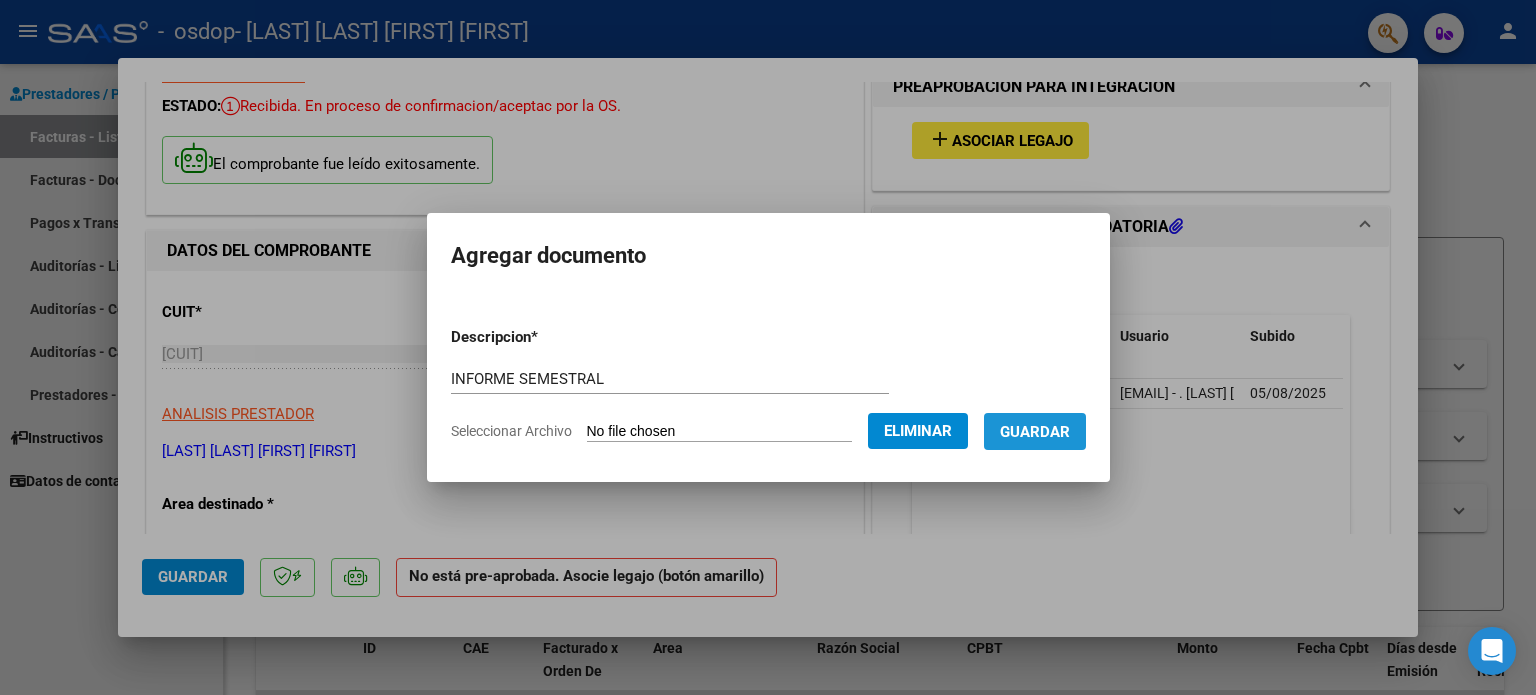 click on "Guardar" at bounding box center (1035, 432) 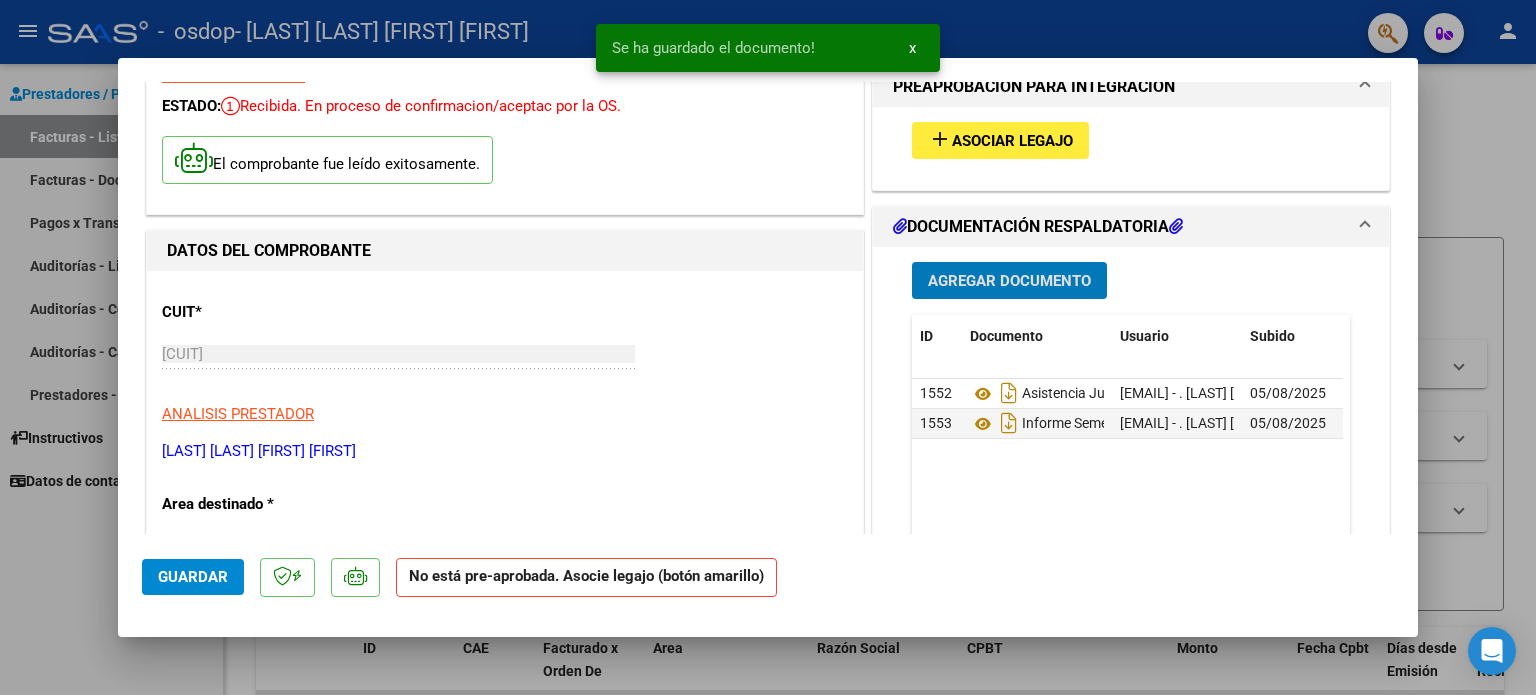 click on "add Asociar Legajo" at bounding box center [1000, 140] 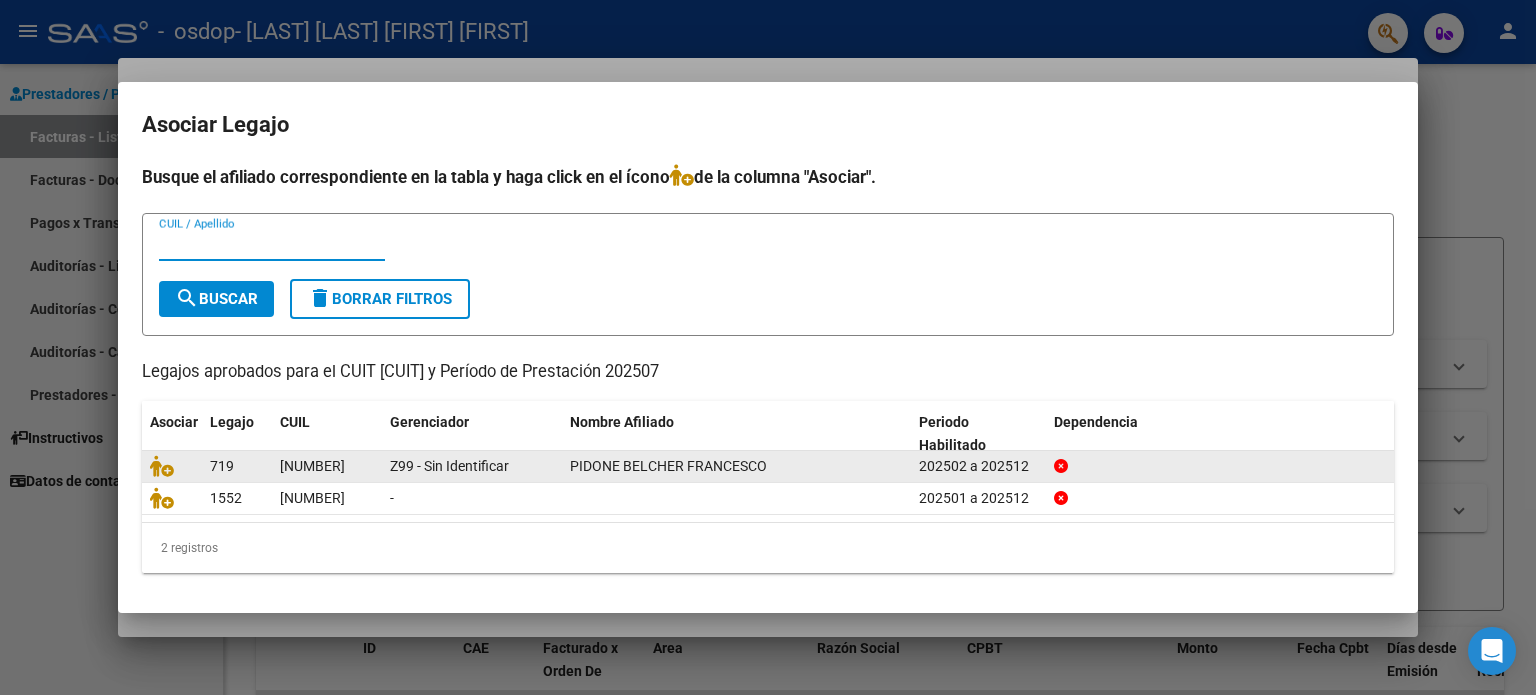 click on "PIDONE BELCHER FRANCESCO" 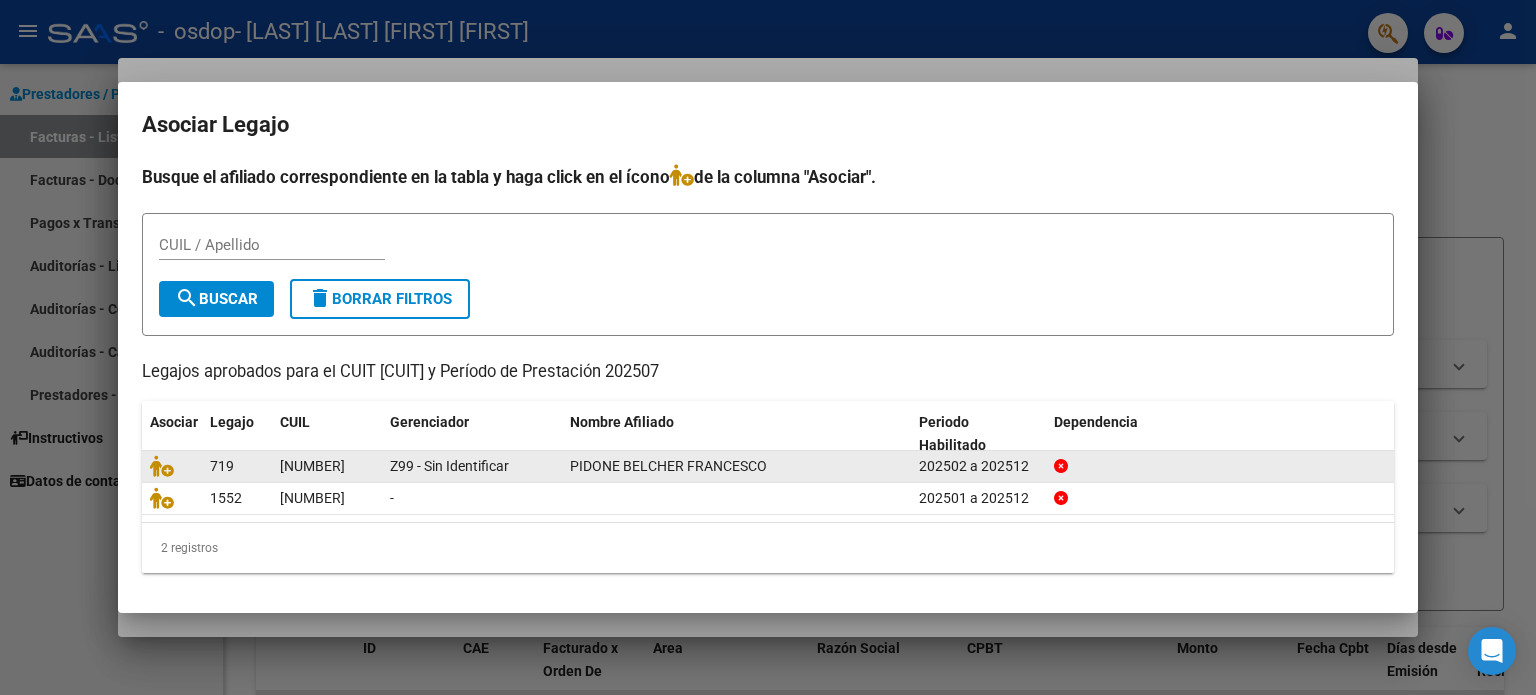 click on "[NUMBER]" 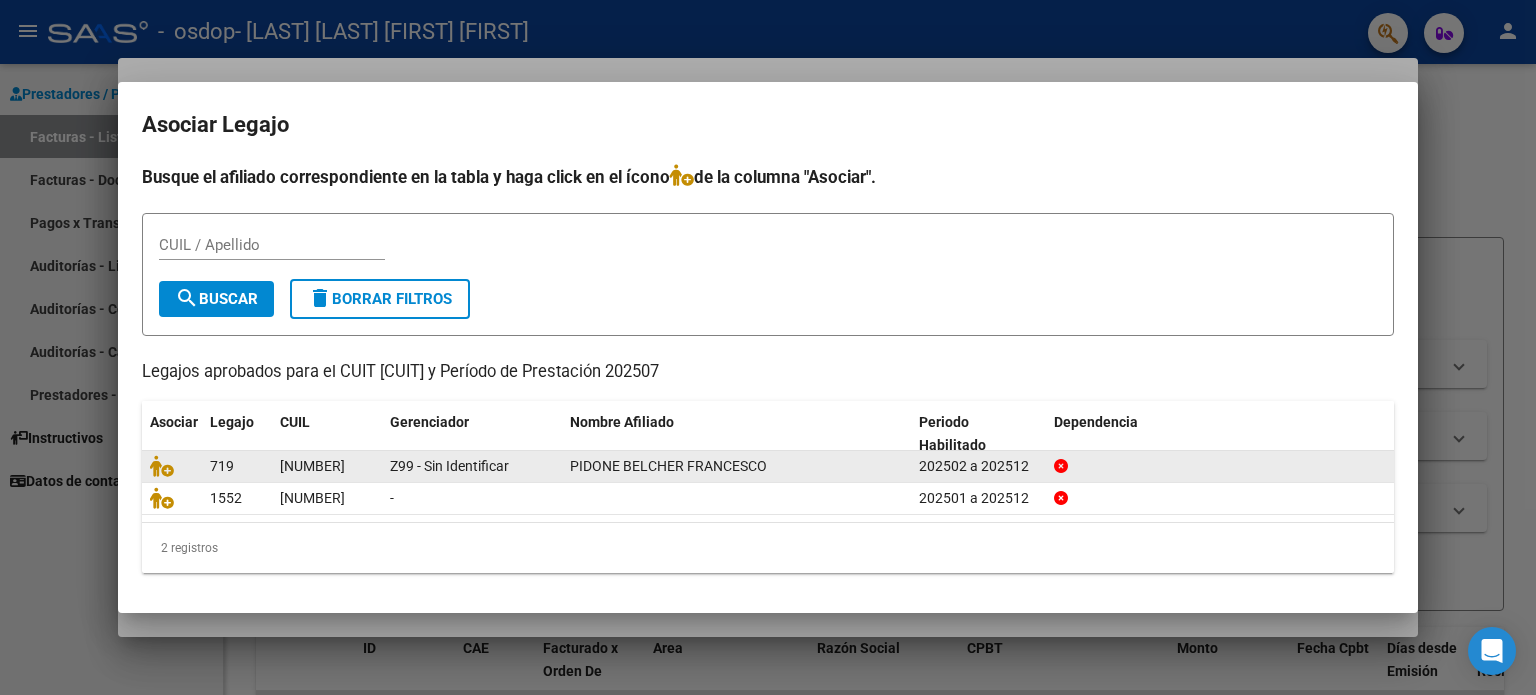 drag, startPoint x: 267, startPoint y: 460, endPoint x: 371, endPoint y: 458, distance: 104.019226 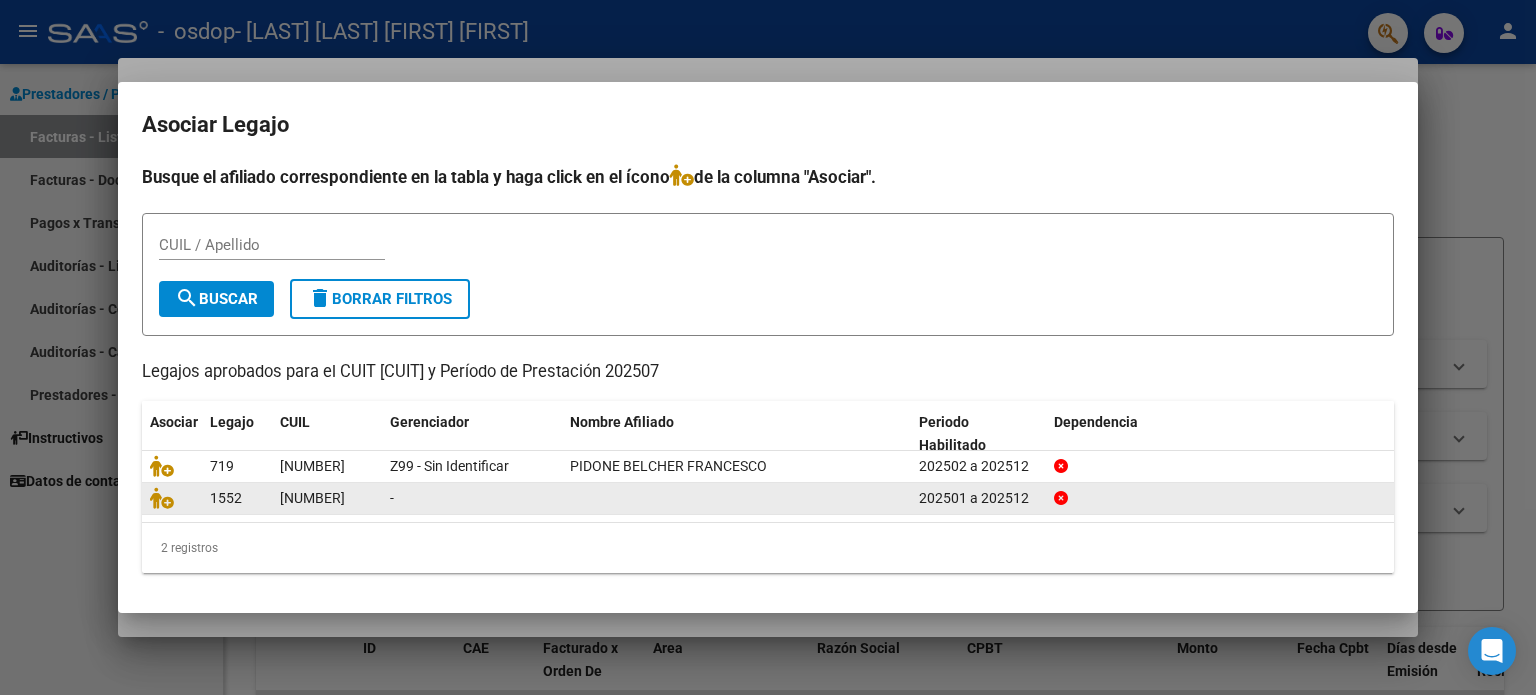 copy on "[NUMBER]" 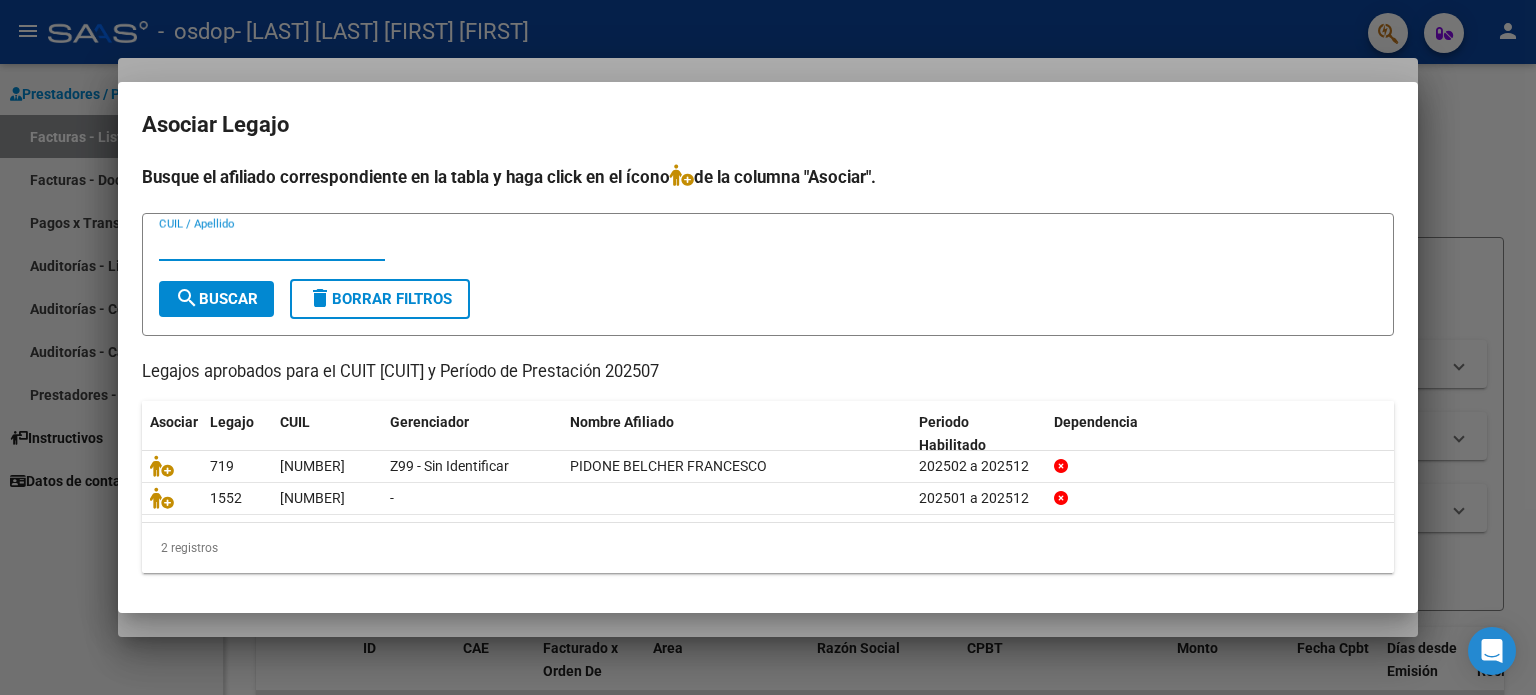 click on "CUIL / Apellido" at bounding box center (272, 245) 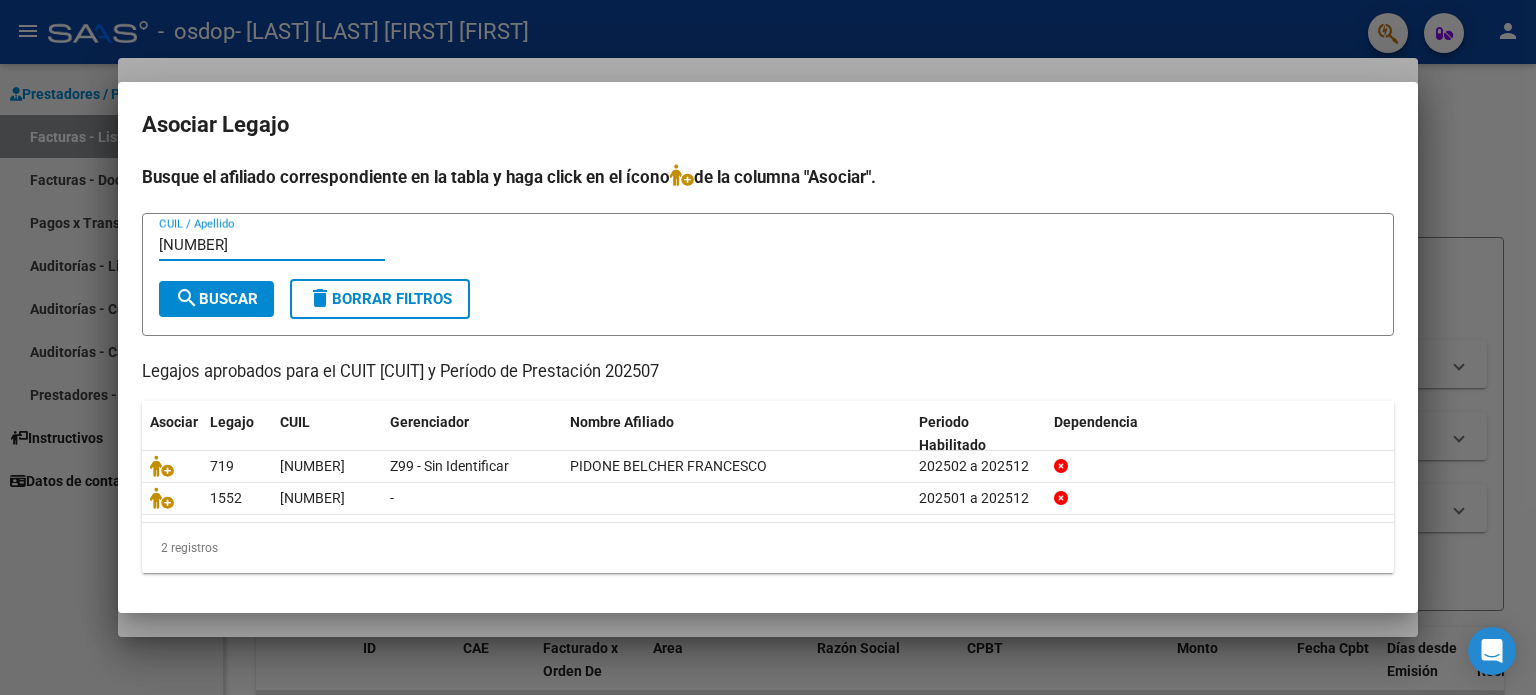 type on "[NUMBER]" 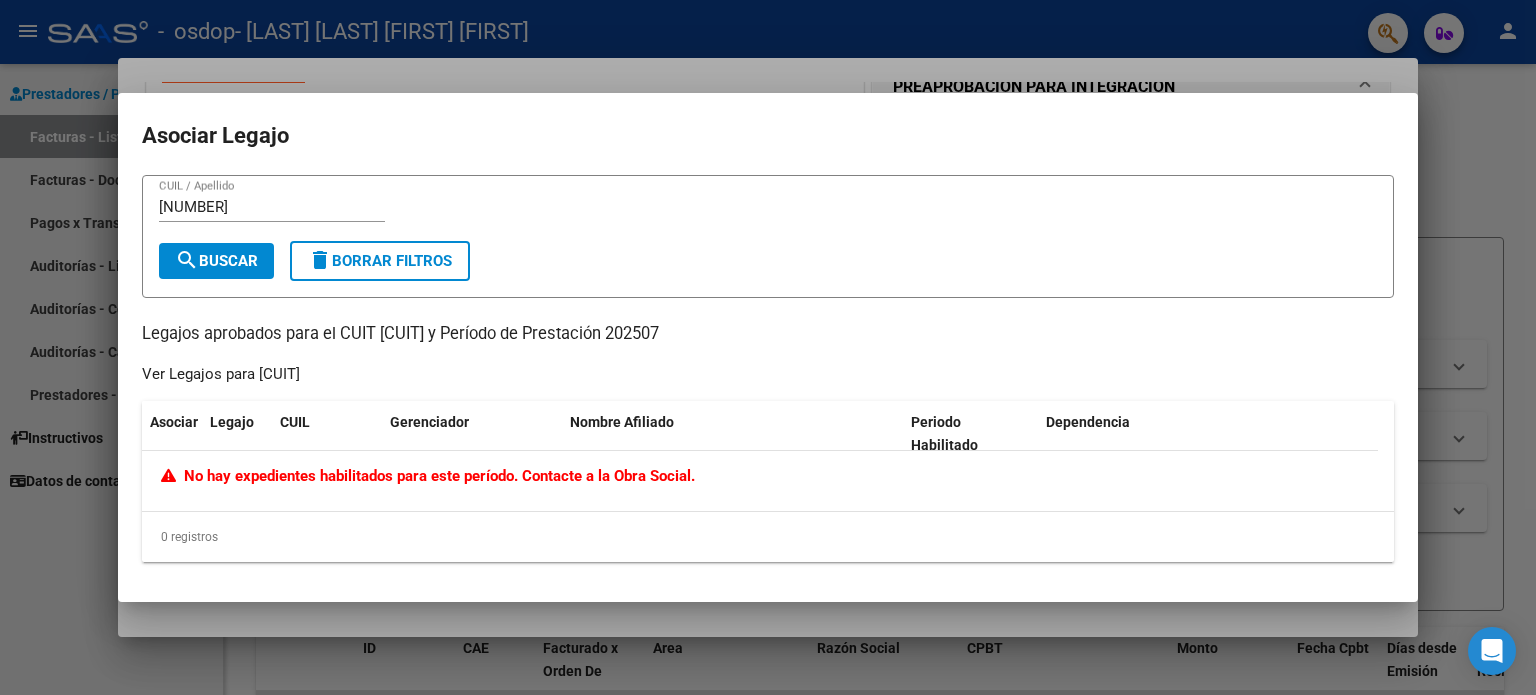 click on "Legajos aprobados para el CUIT [CUIT] y Período de Prestación 202507" at bounding box center (768, 334) 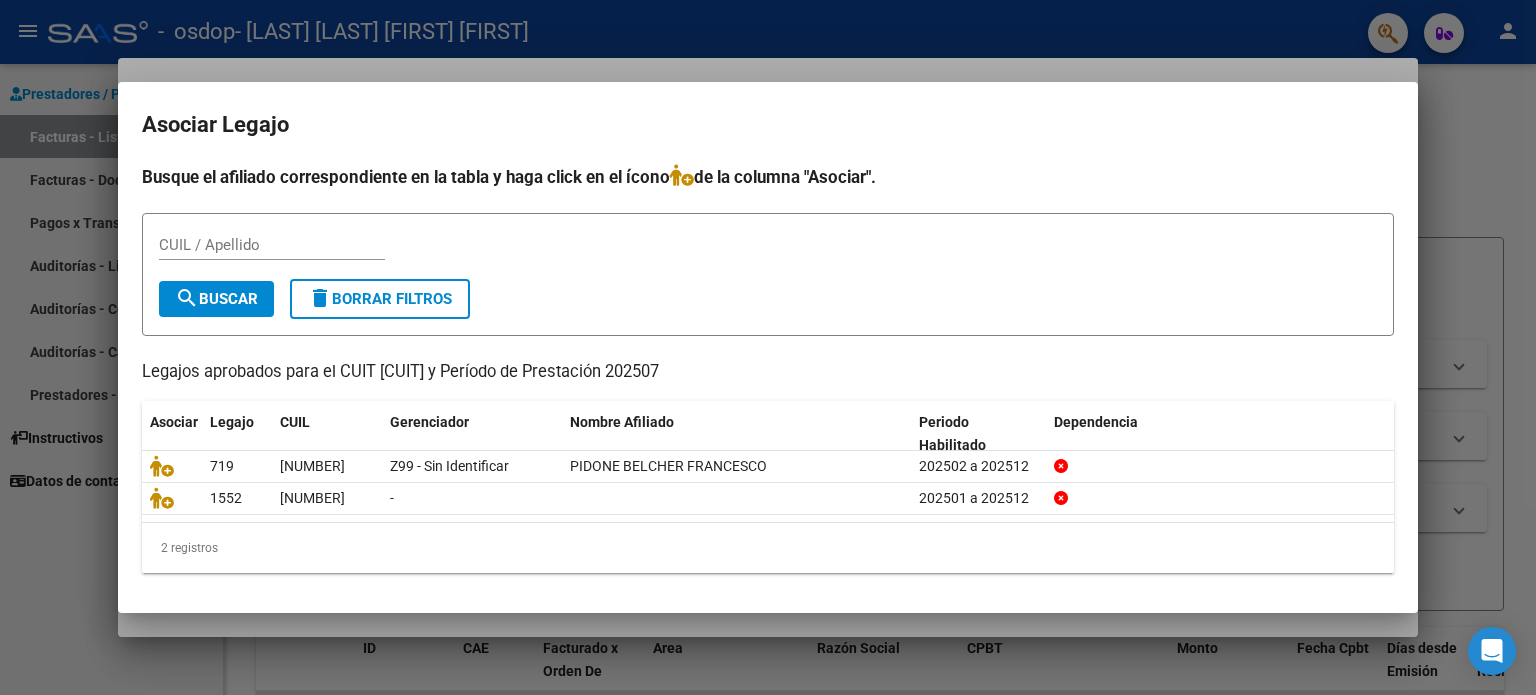 click on "2 registros" 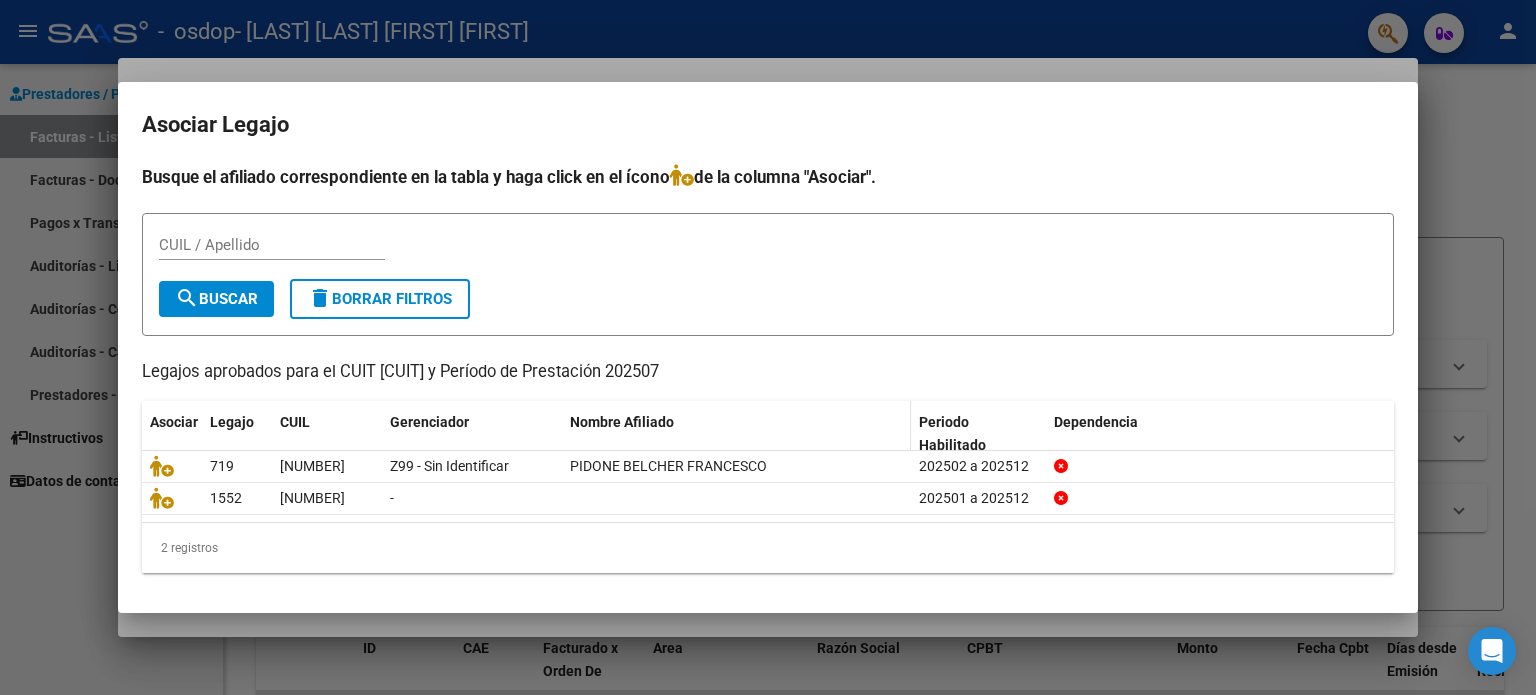 click on "Nombre Afiliado" 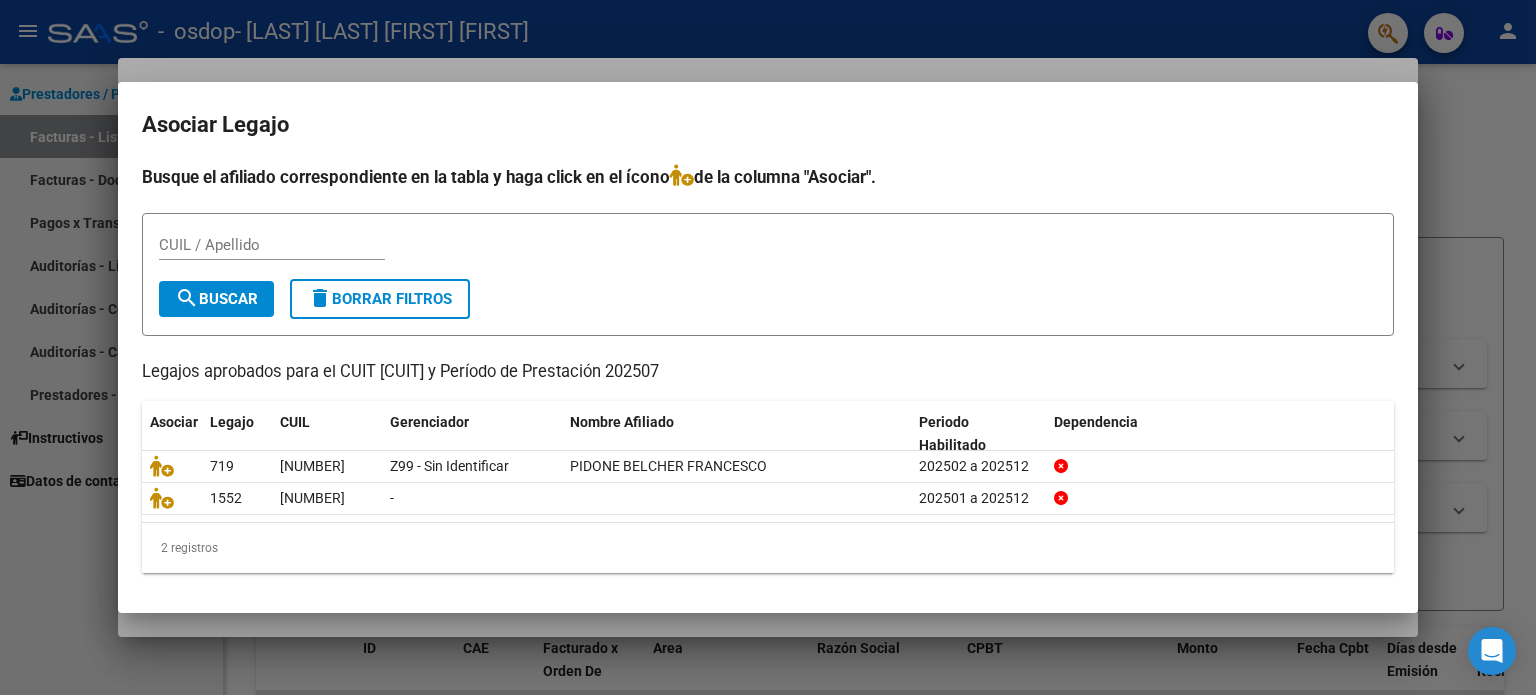 click on "Asociar Legajo" at bounding box center (768, 125) 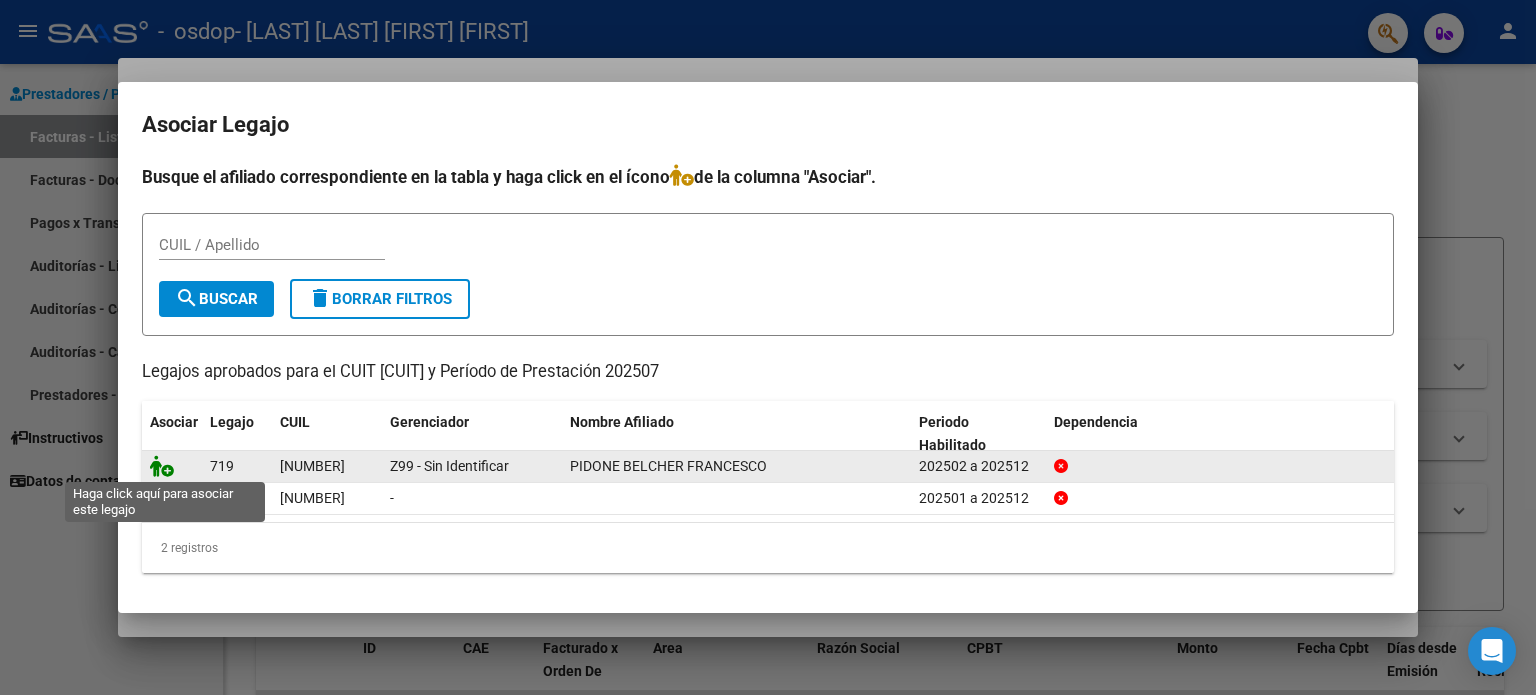 click 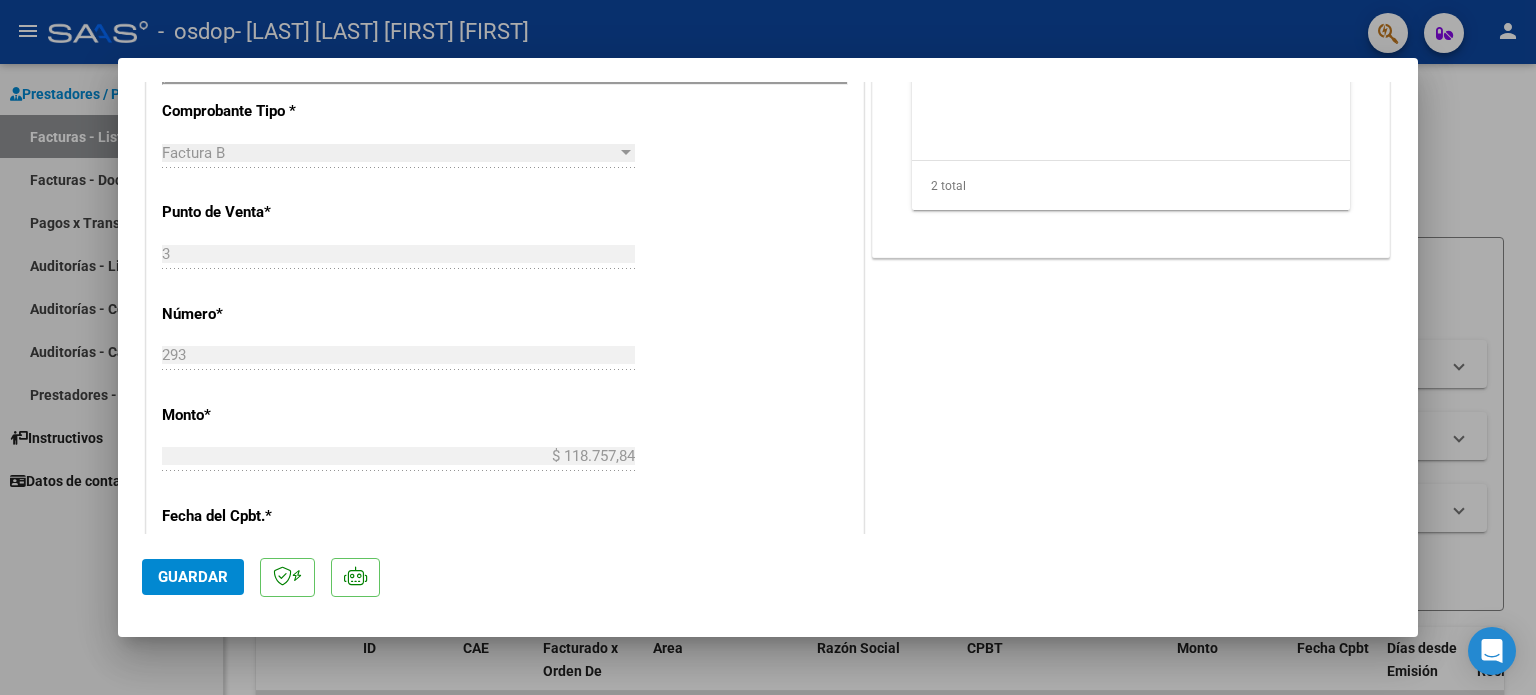 scroll, scrollTop: 900, scrollLeft: 0, axis: vertical 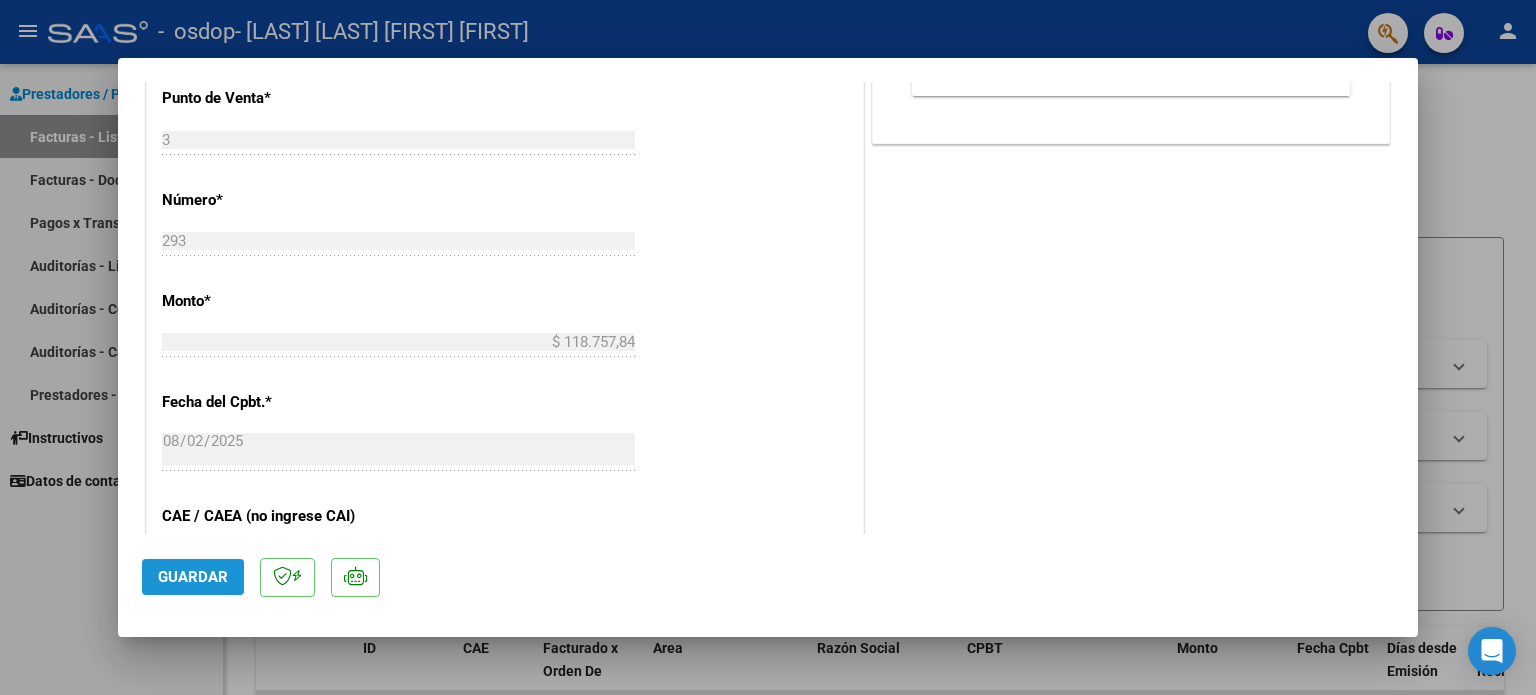 click on "Guardar" 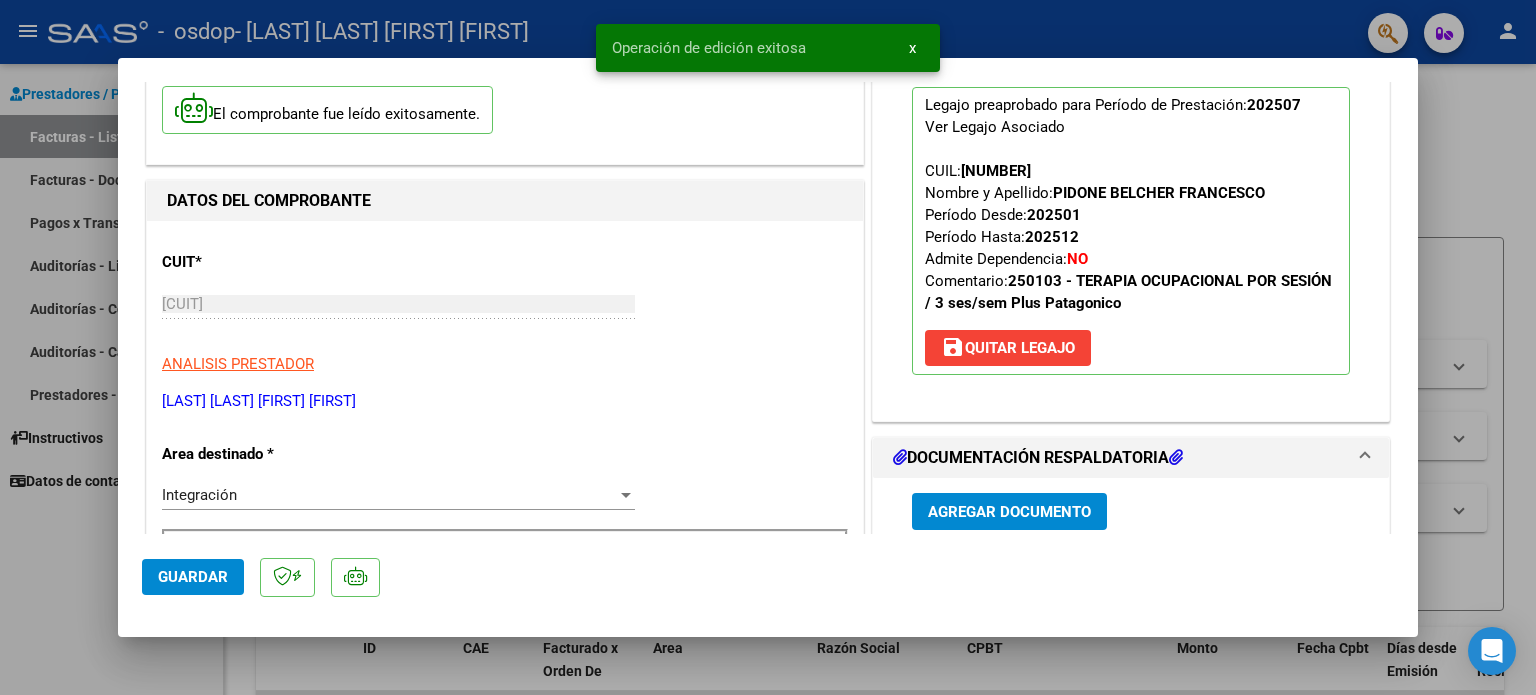 scroll, scrollTop: 0, scrollLeft: 0, axis: both 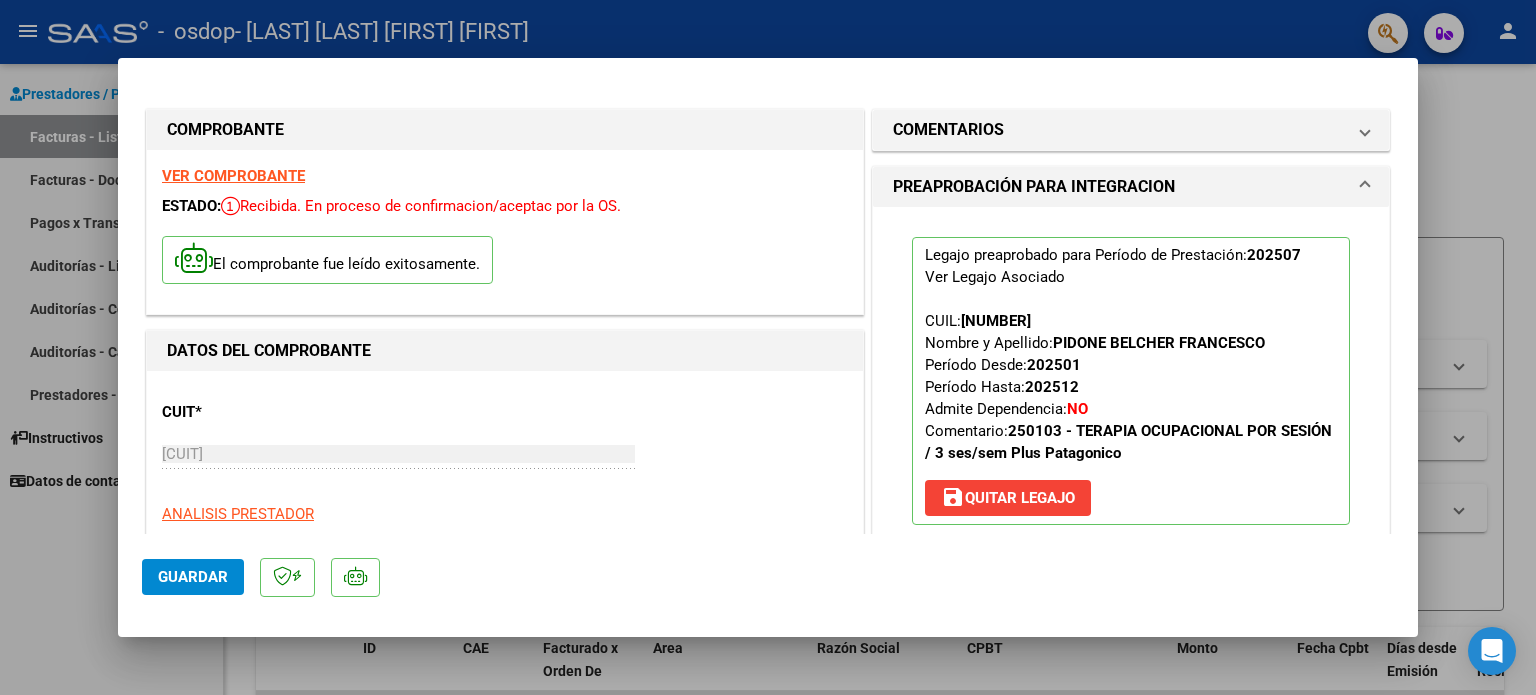 click at bounding box center [1365, 187] 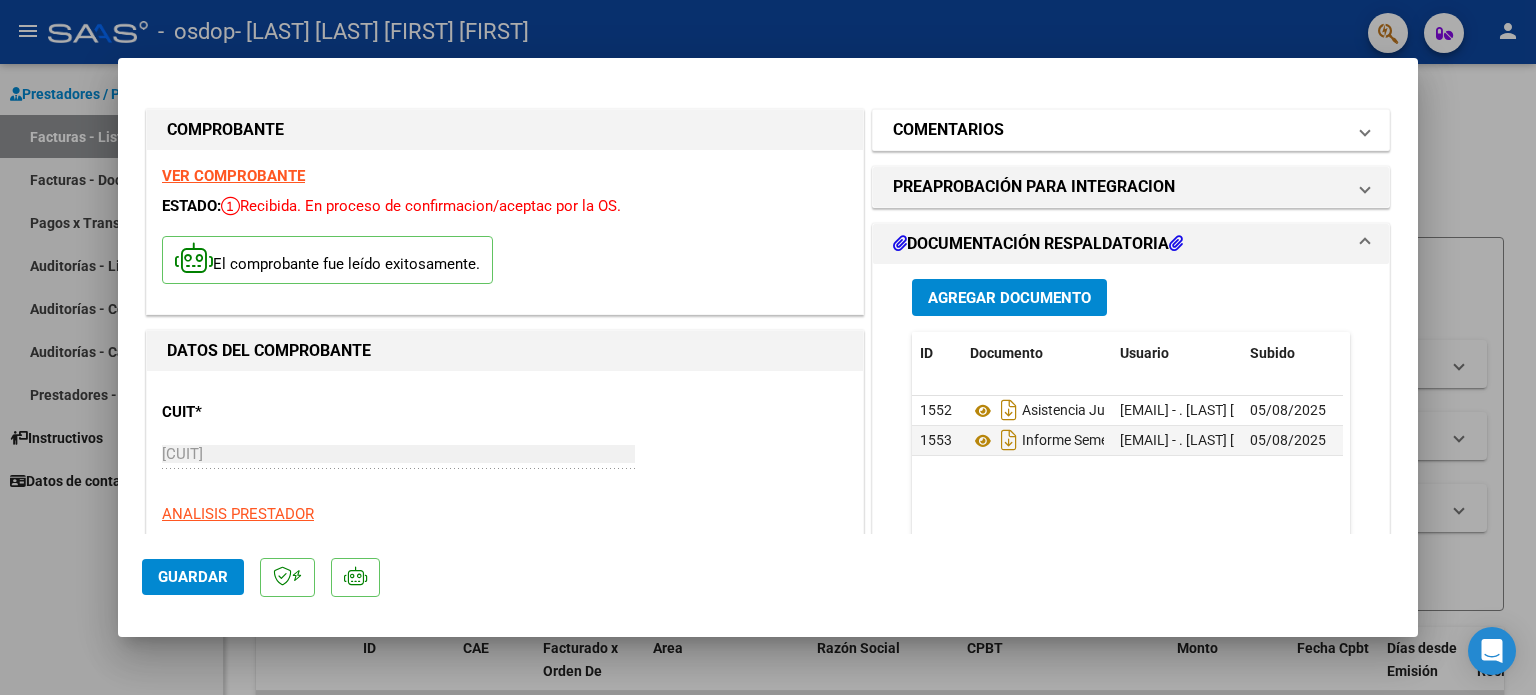 drag, startPoint x: 1328, startPoint y: 107, endPoint x: 1336, endPoint y: 136, distance: 30.083218 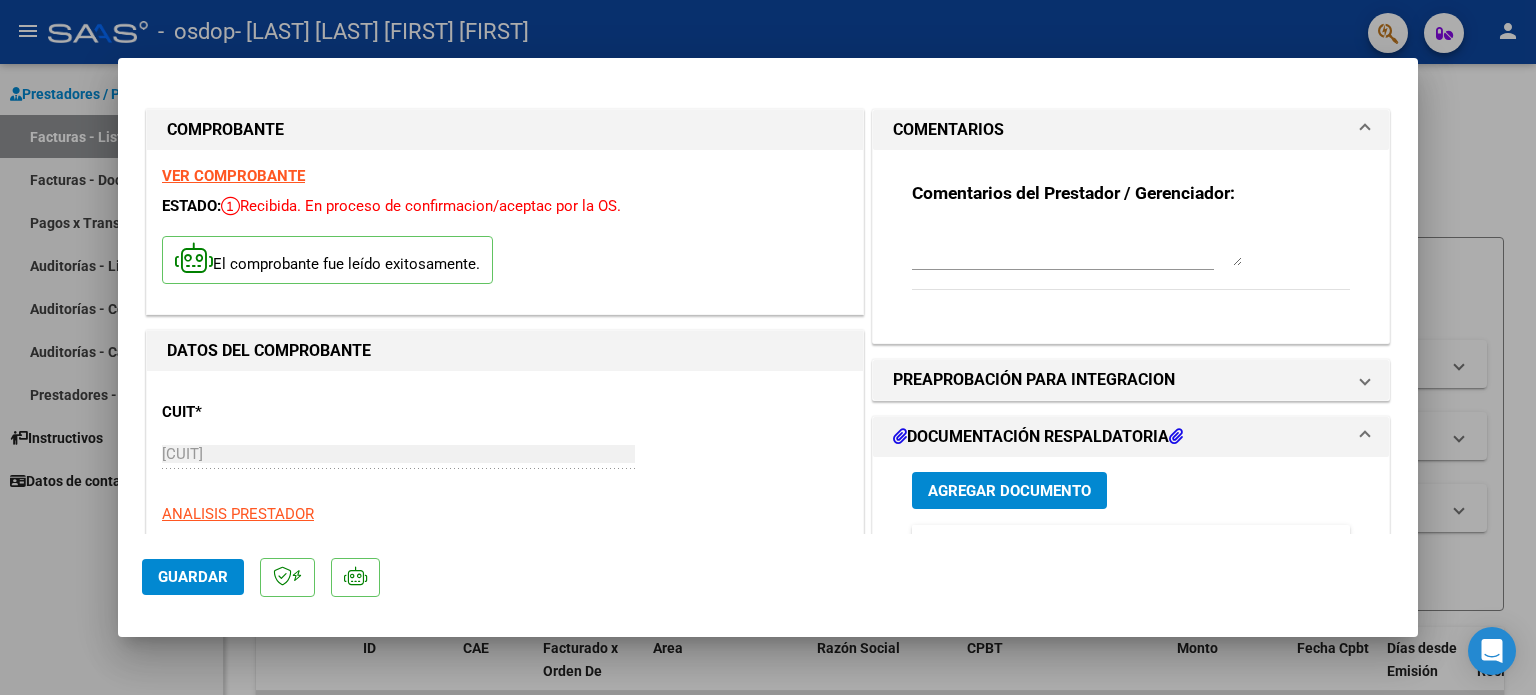 click on "COMENTARIOS" at bounding box center (1127, 130) 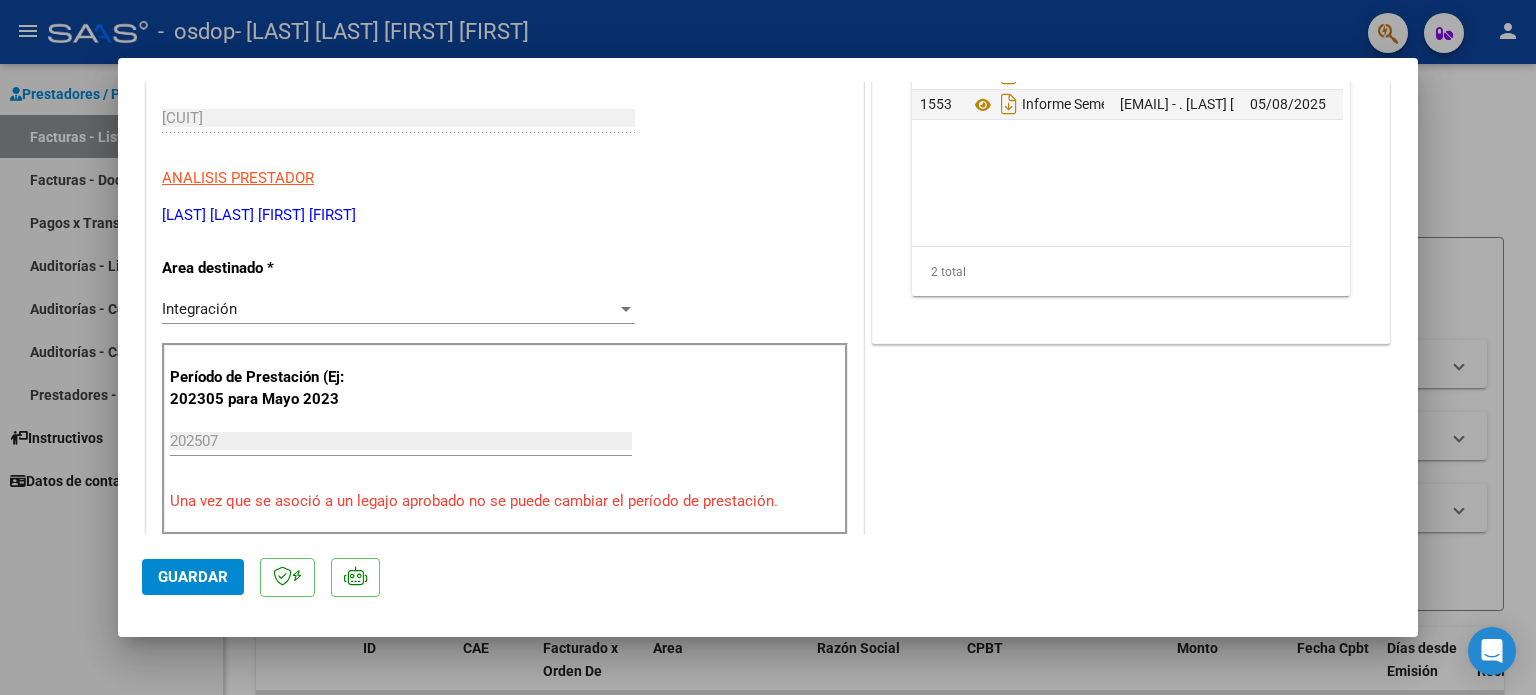 scroll, scrollTop: 0, scrollLeft: 0, axis: both 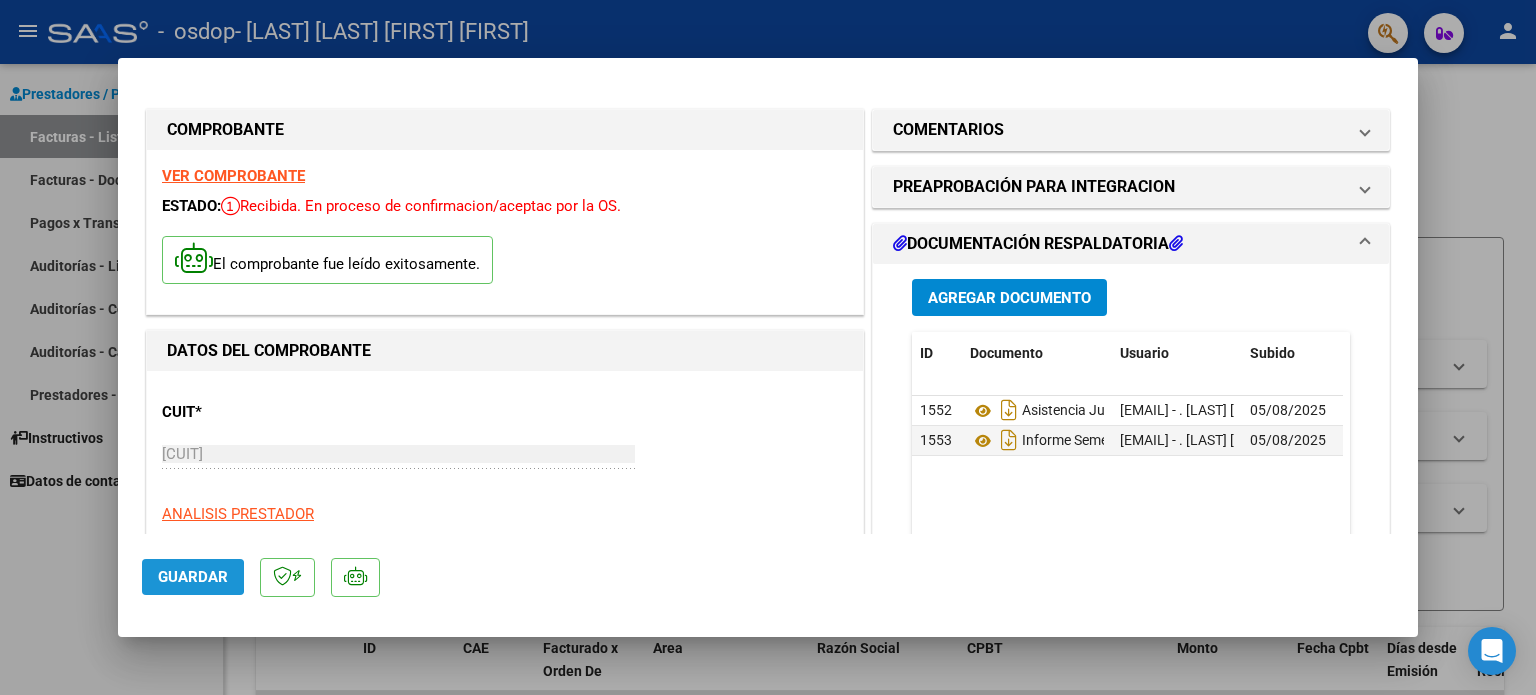click on "Guardar" 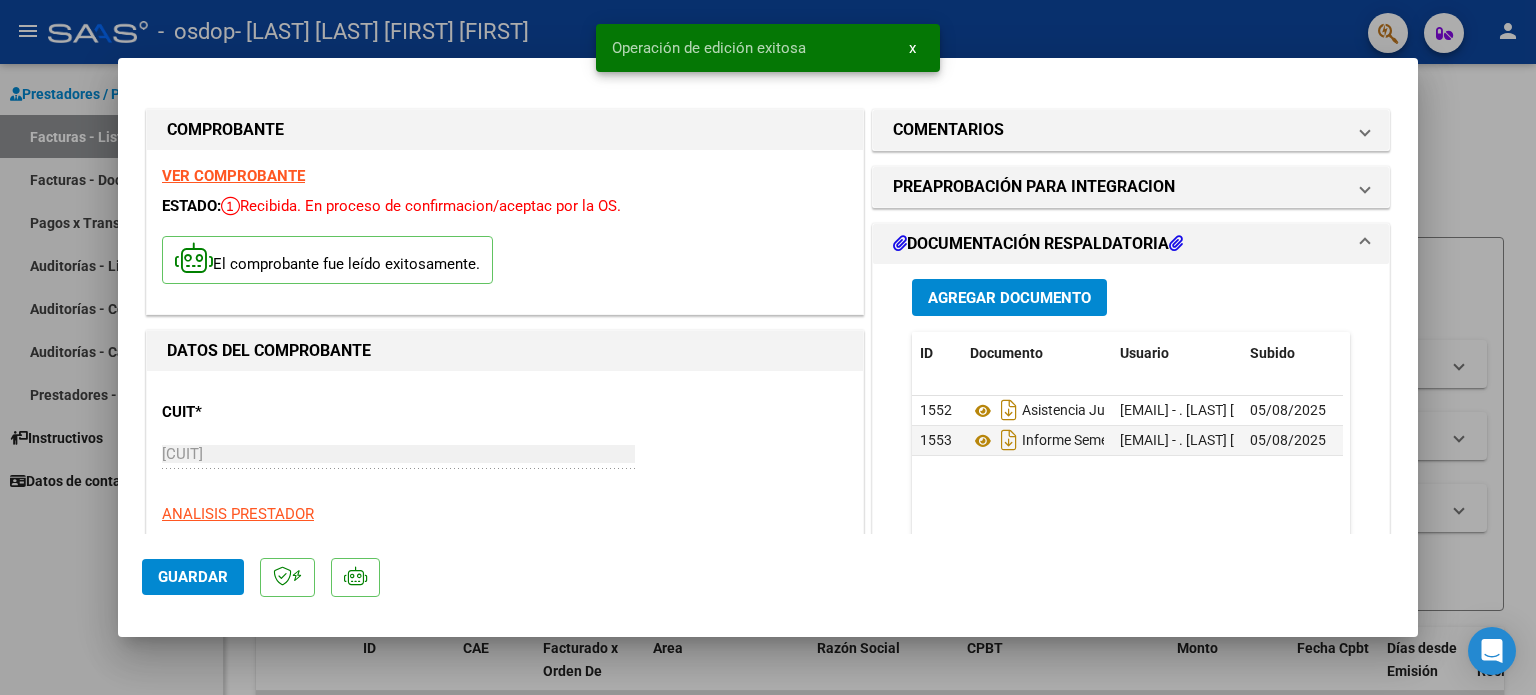 click on "x" at bounding box center (912, 48) 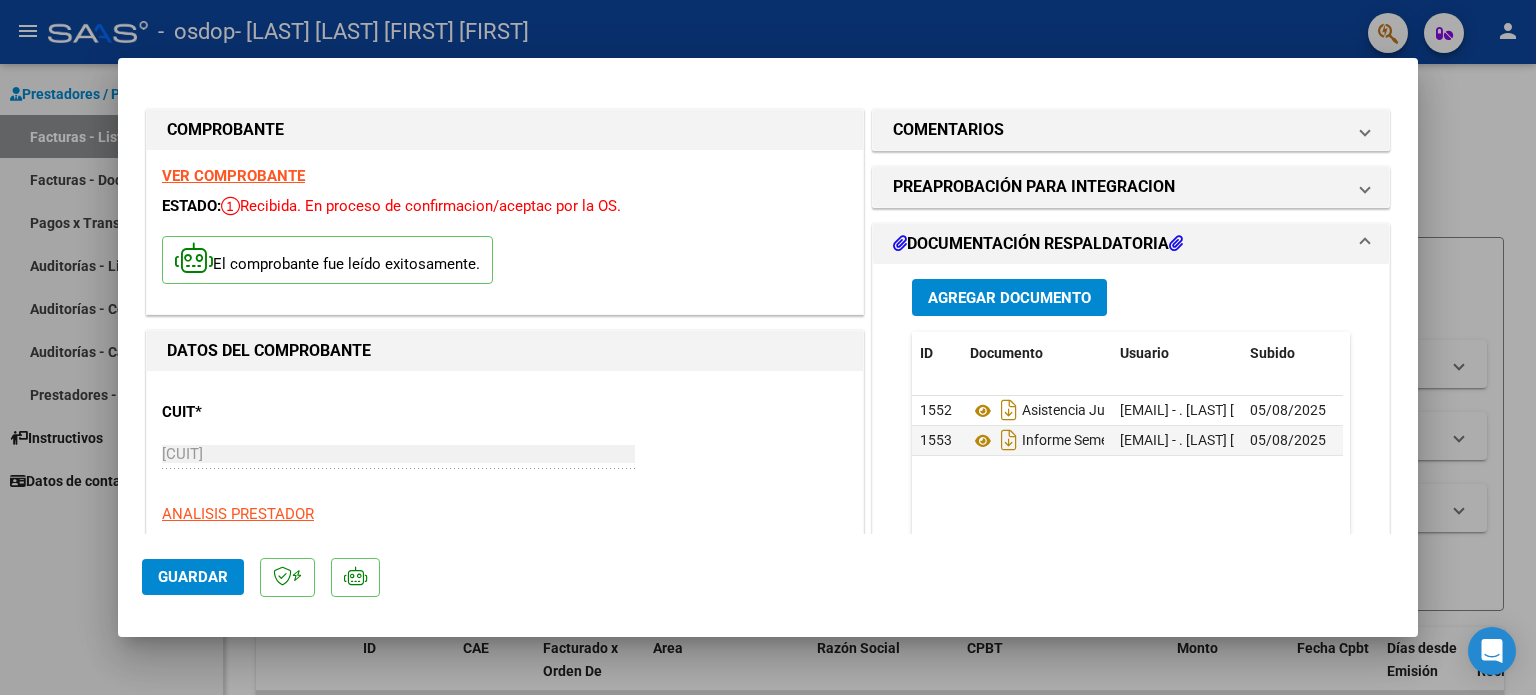 click at bounding box center [768, 347] 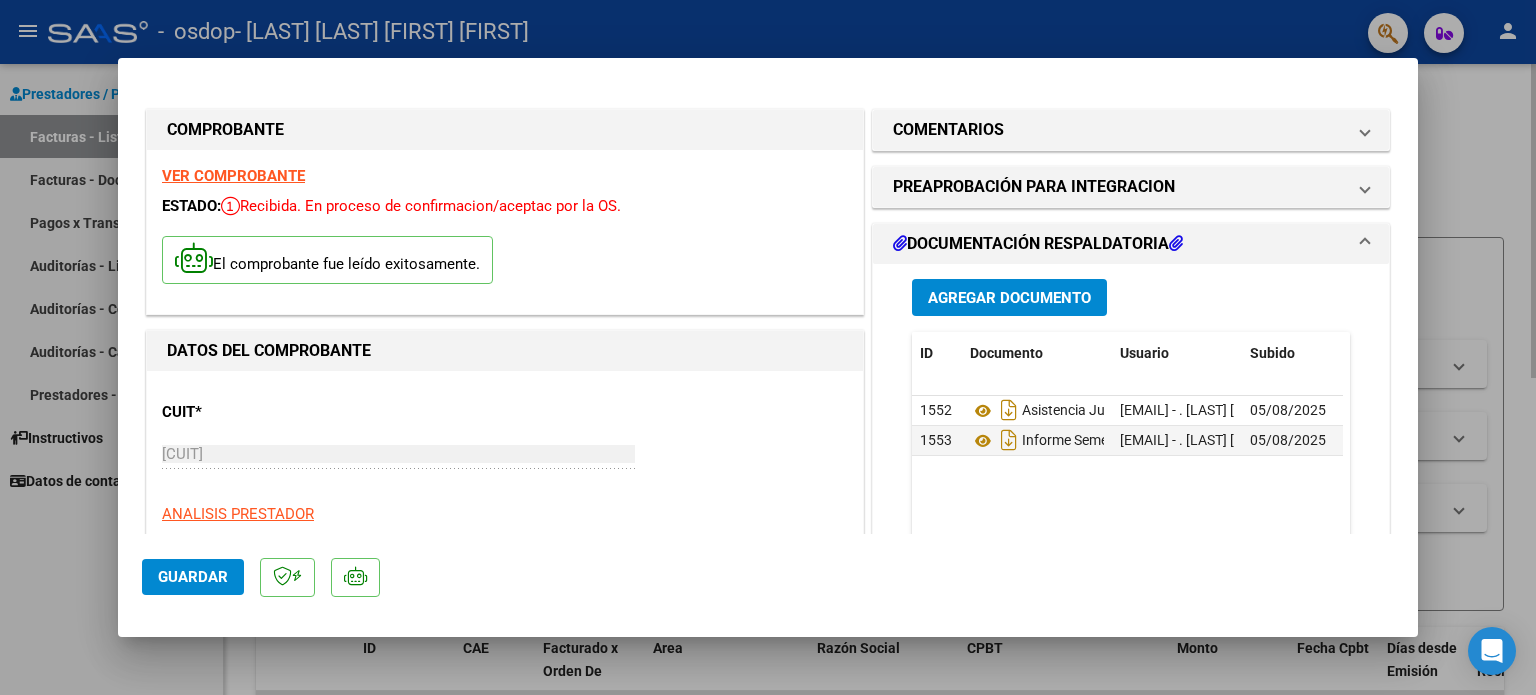 type 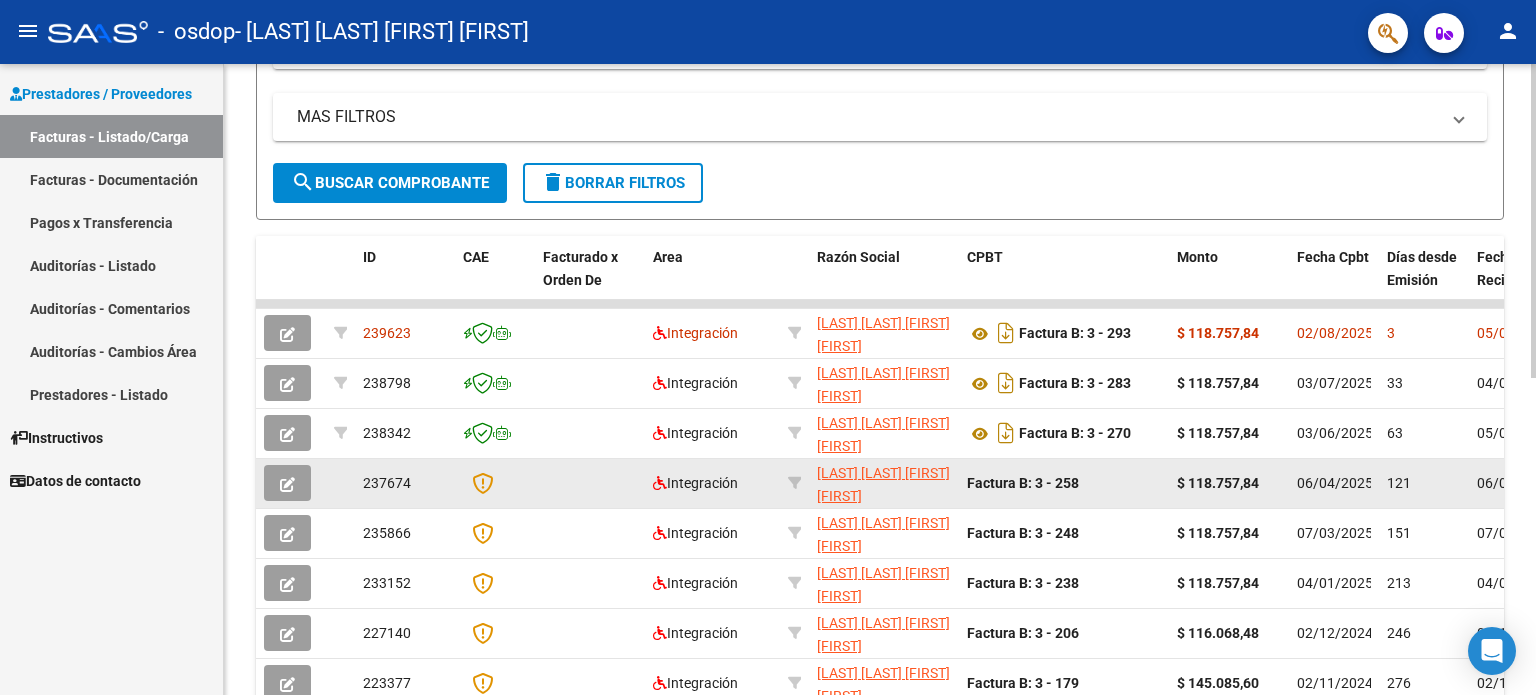 scroll, scrollTop: 400, scrollLeft: 0, axis: vertical 